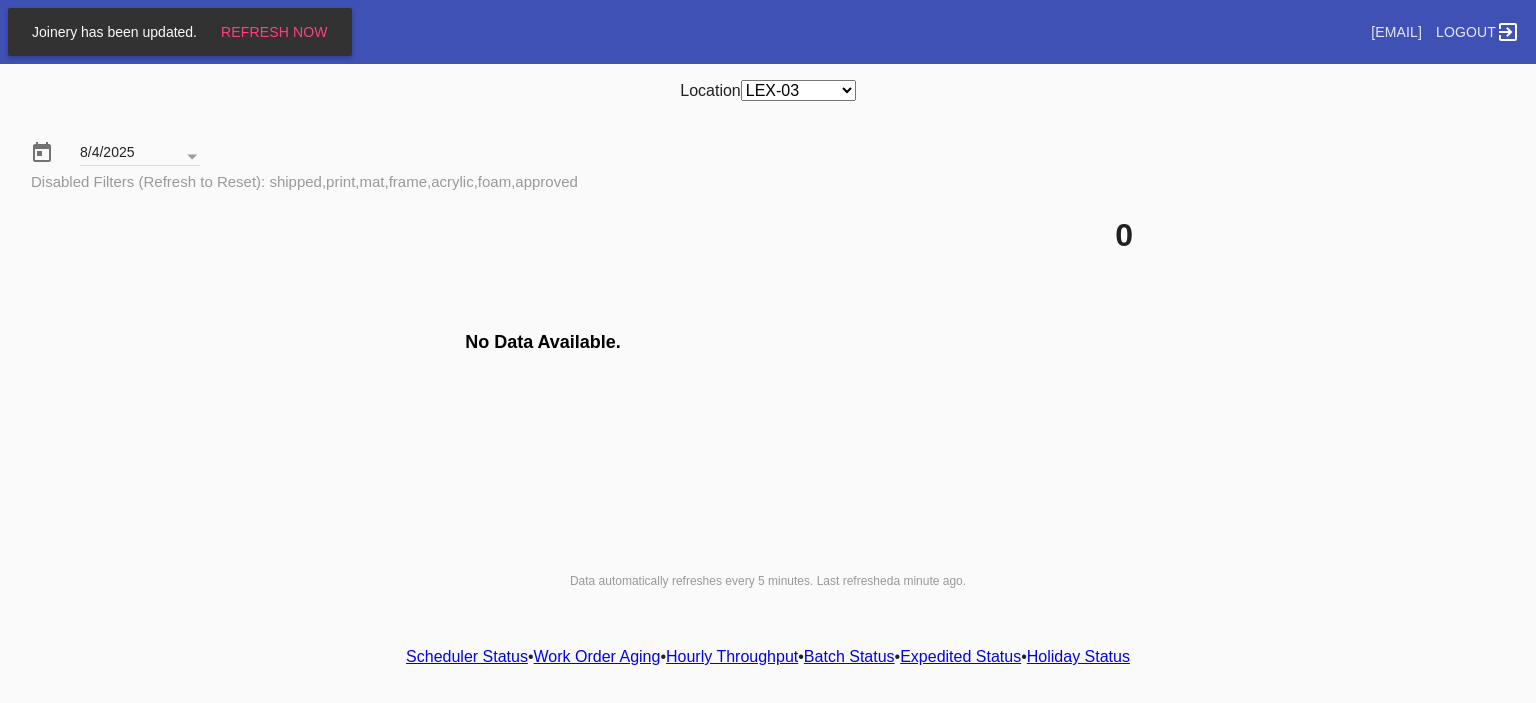 select on "number:31" 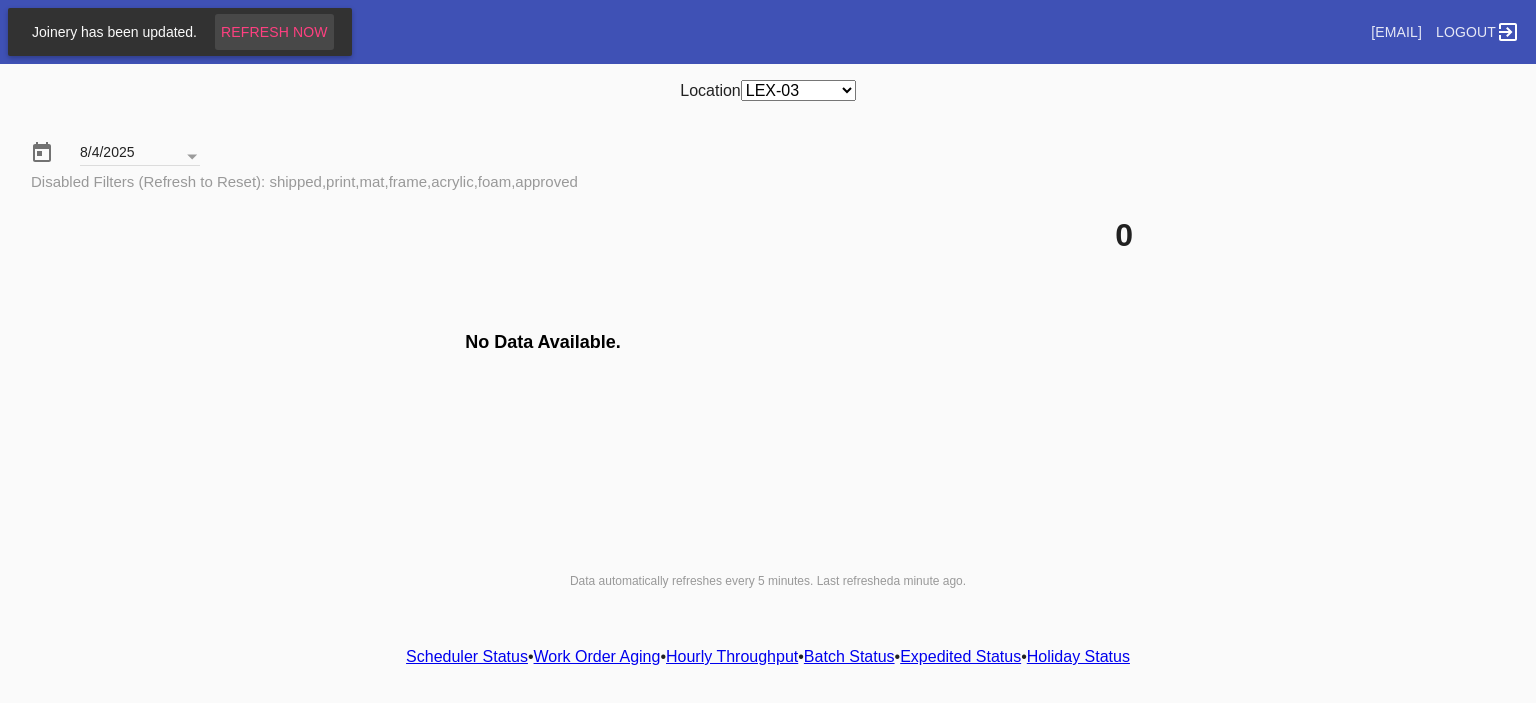 scroll, scrollTop: 0, scrollLeft: 0, axis: both 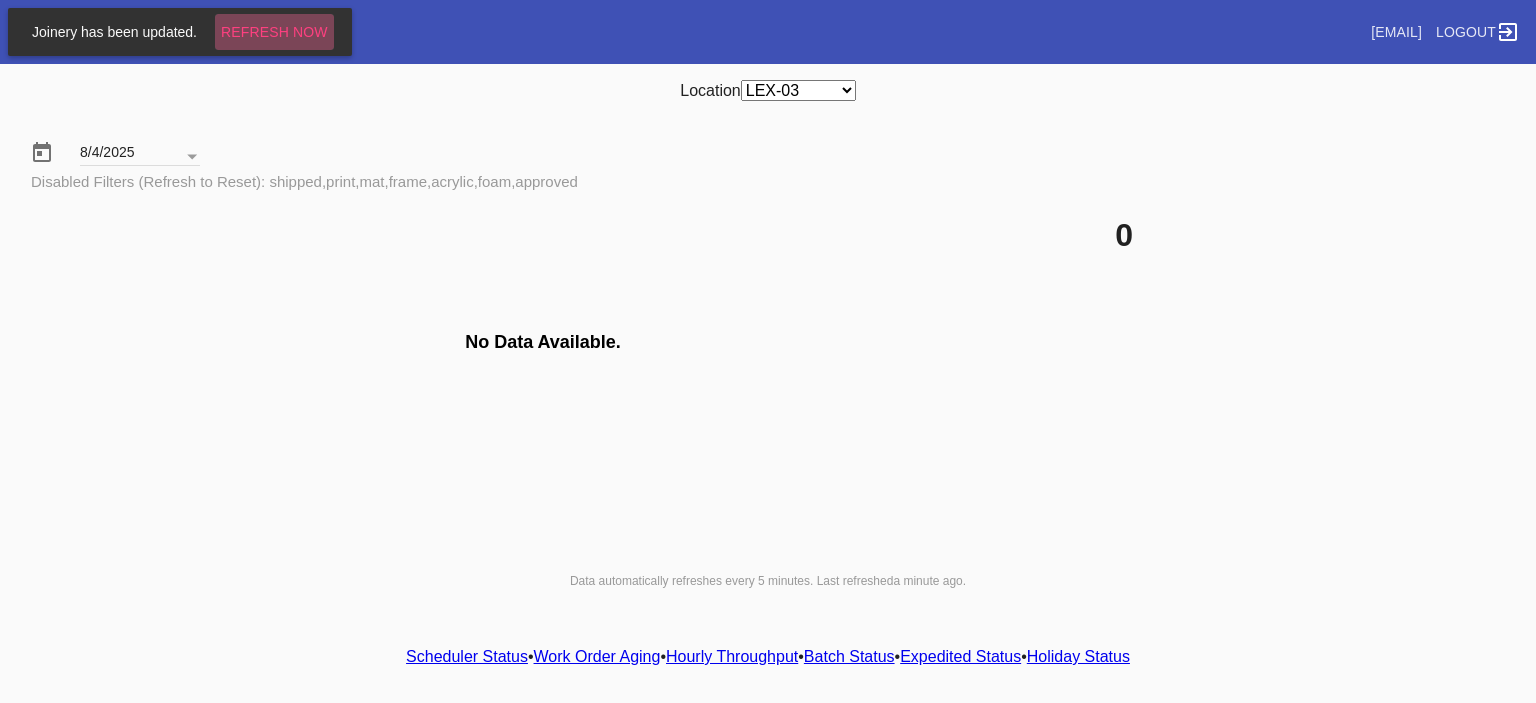click on "Refresh Now" at bounding box center [274, 32] 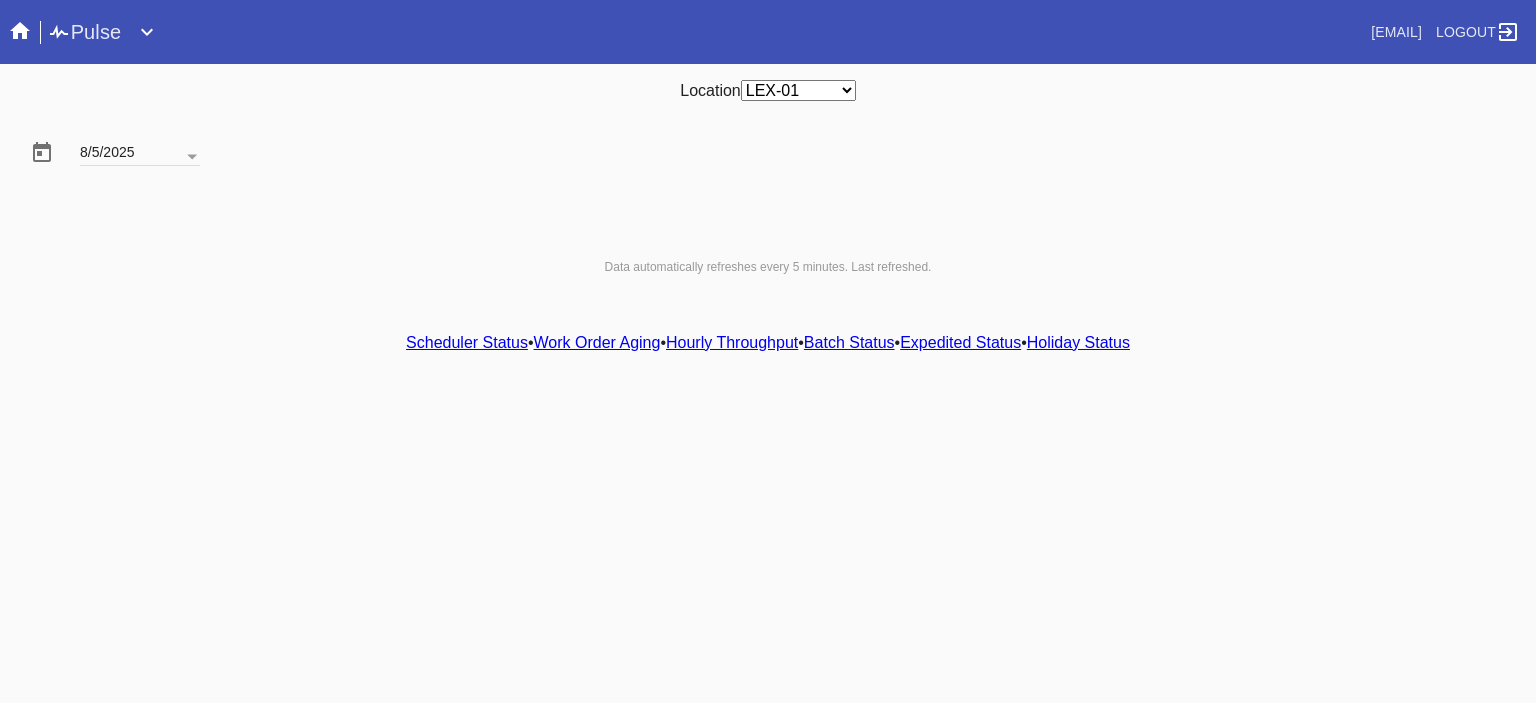 scroll, scrollTop: 0, scrollLeft: 0, axis: both 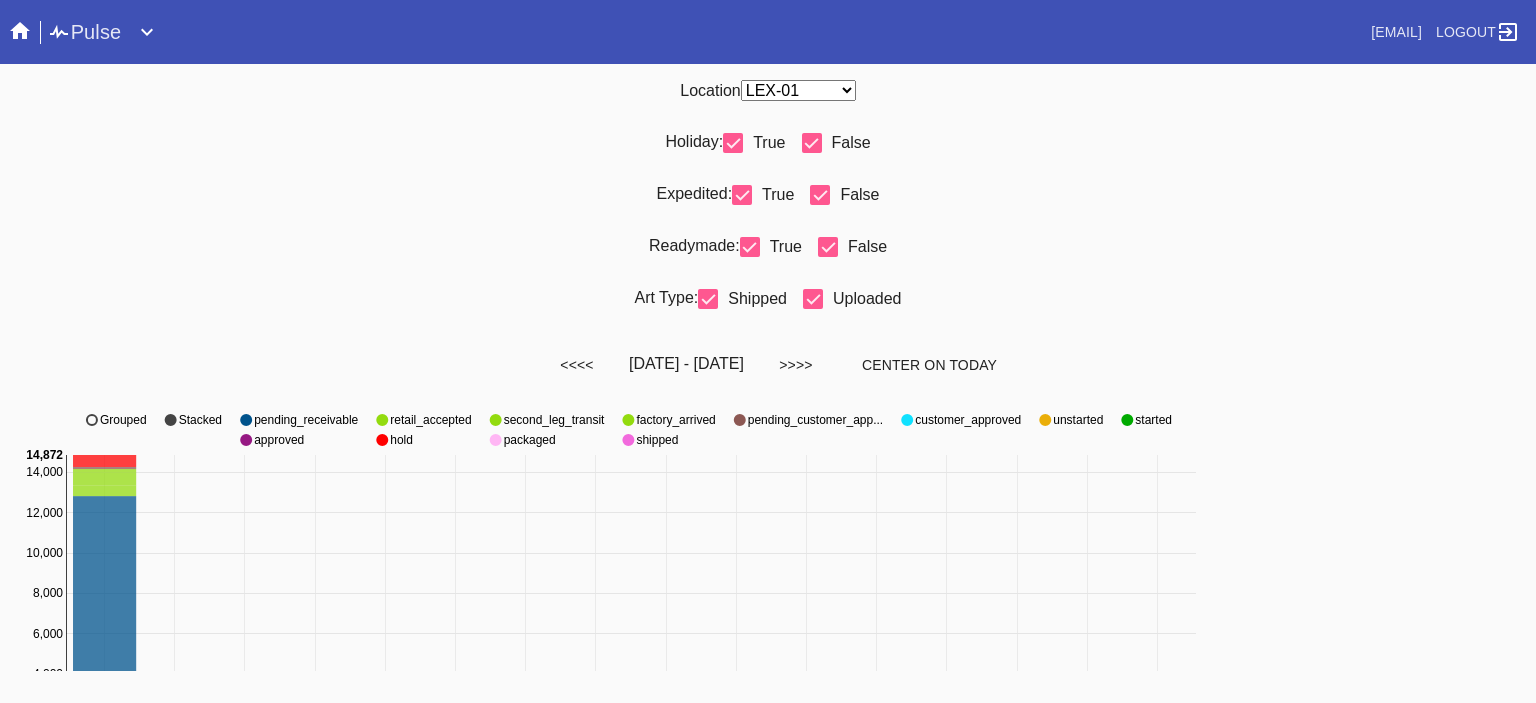 click on "Location   Any Location DCA-05 ELP-01 LAS-01 LEX-01 LEX-03" at bounding box center [768, 90] 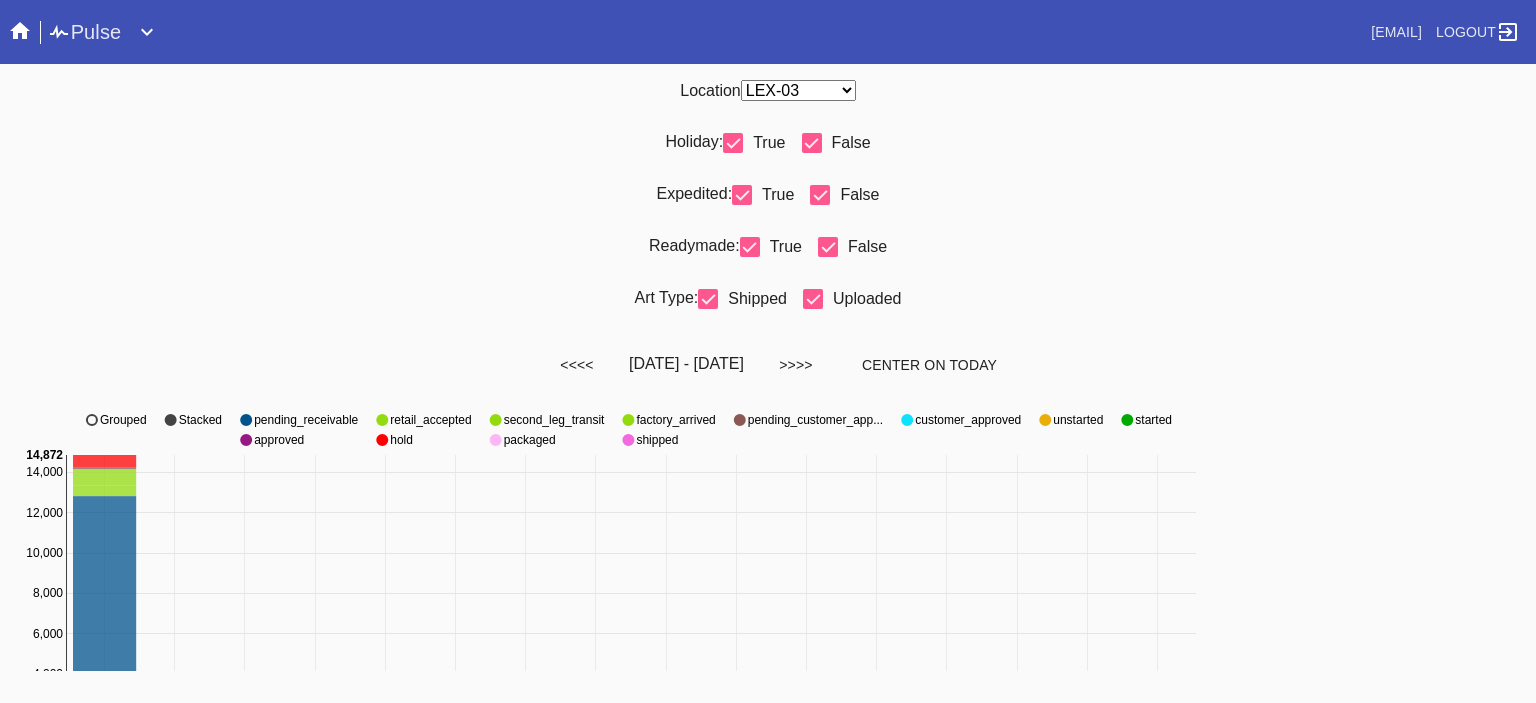 click on "Any Location DCA-05 ELP-01 LAS-01 LEX-01 LEX-03" at bounding box center [798, 90] 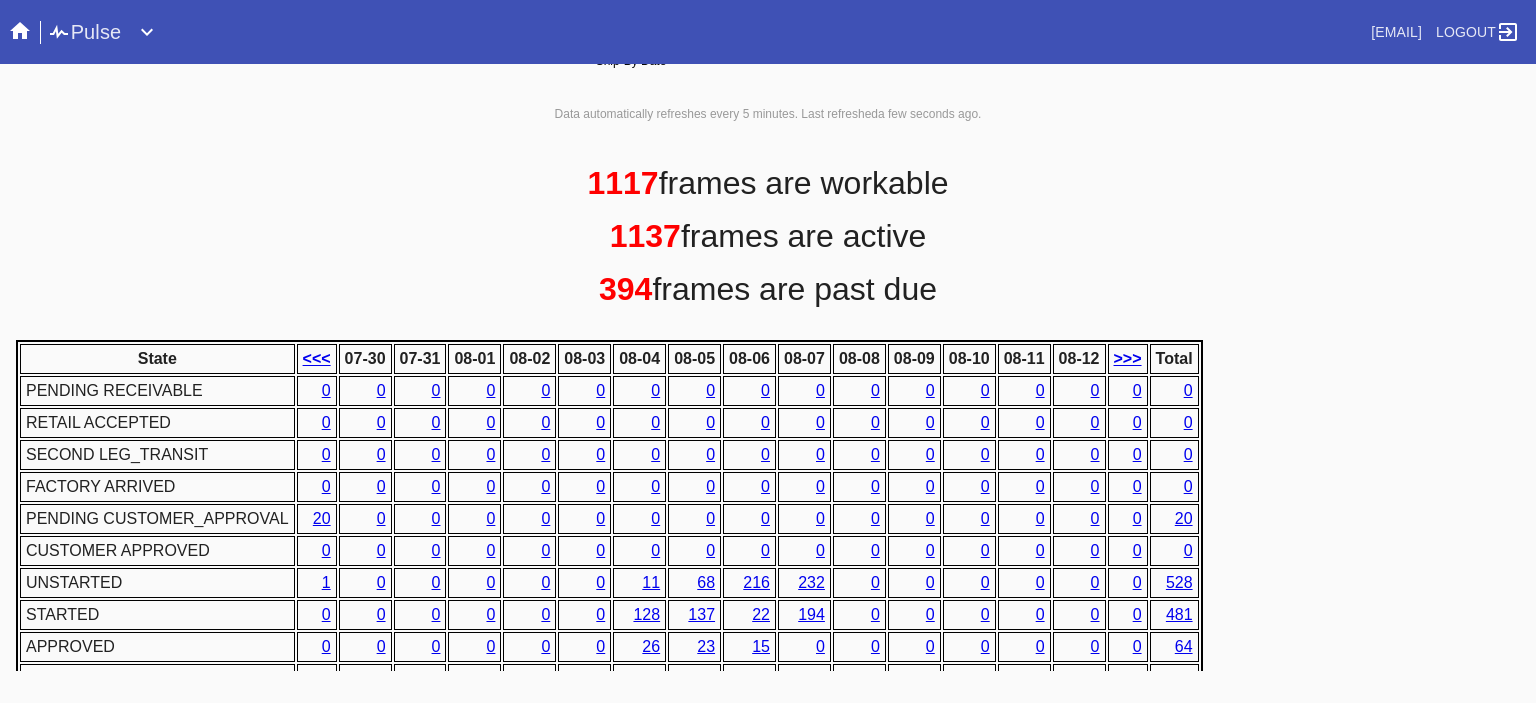 scroll, scrollTop: 936, scrollLeft: 0, axis: vertical 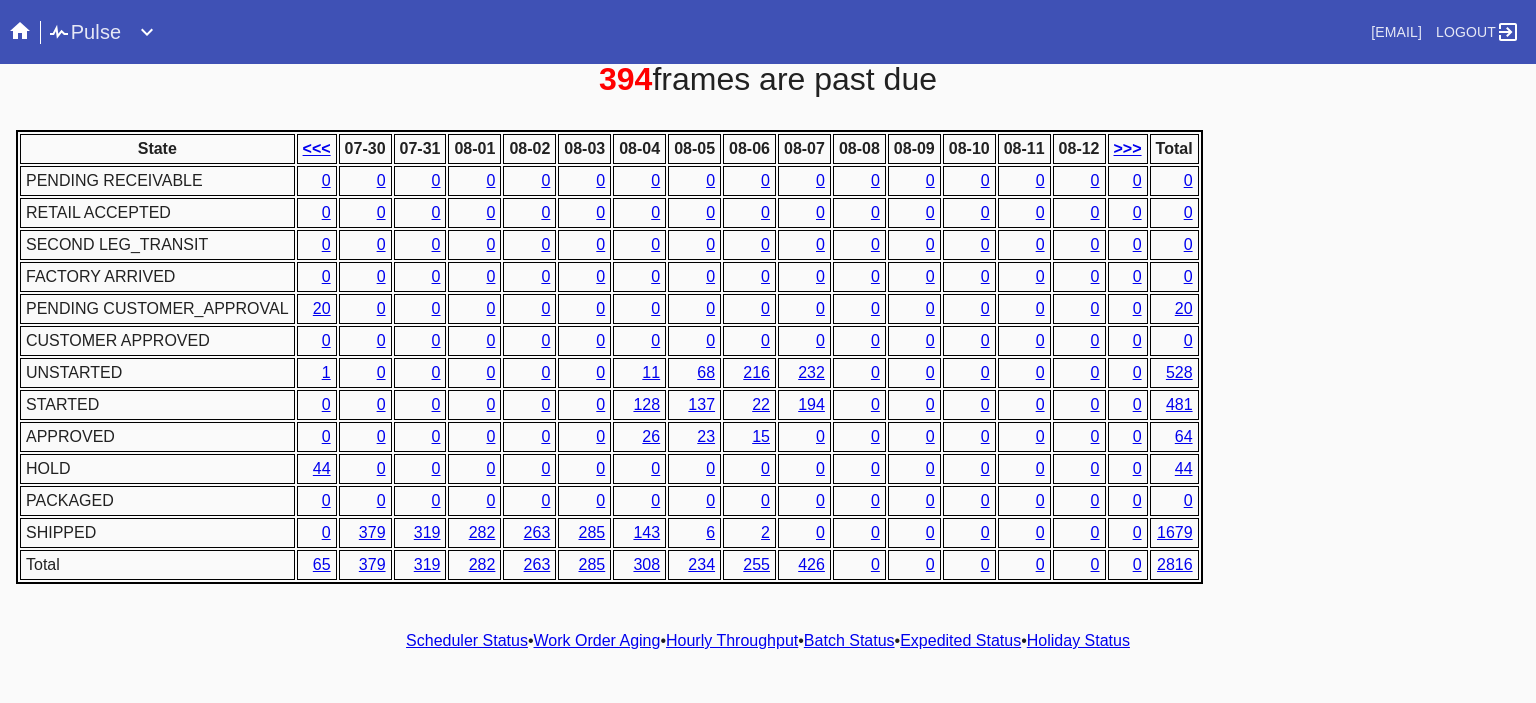 click on "State <<< 07-30 07-31 08-01 08-02 08-03 08-04 08-05 08-06 08-07 08-08 08-09 08-10 08-11 08-12 >>> Total PENDING RECEIVABLE 0 0 0 0 0 0 0 0 0 0 0 0 0 0 0 0 0 RETAIL ACCEPTED 0 0 0 0 0 0 0 0 0 0 0 0 0 0 0 0 0 SECOND LEG_TRANSIT 0 0 0 0 0 0 0 0 0 0 0 0 0 0 0 0 0 FACTORY ARRIVED 0 0 0 0 0 0 0 0 0 0 0 0 0 0 0 0 0 PENDING CUSTOMER_APPROVAL 20 0 0 0 0 0 0 0 0 0 0 0 0 0 0 0 20 CUSTOMER APPROVED 0 0 0 0 0 0 0 0 0 0 0 0 0 0 0 0 0 UNSTARTED 1 0 0 0 0 0 11 68 216 232 0 0 0 0 0 0 528 STARTED 0 0 0 0 0 0 128 137 22 194 0 0 0 0 0 0 481 APPROVED 0 0 0 0 0 0 26 23 15 0 0 0 0 0 0 0 64 HOLD 44 0 0 0 0 0 0 0 0 0 0 0 0 0 0 0 44 PACKAGED 0 0 0 0 0 0 0 0 0 0 0 0 0 0 0 0 0 SHIPPED 0 379 319 282 263 285 143 6 2 0 0 0 0 0 0 0 1679 Total 65 379 319 282 263 285 308 234 255 426 0 0 0 0 0 0 2816" at bounding box center [768, 357] 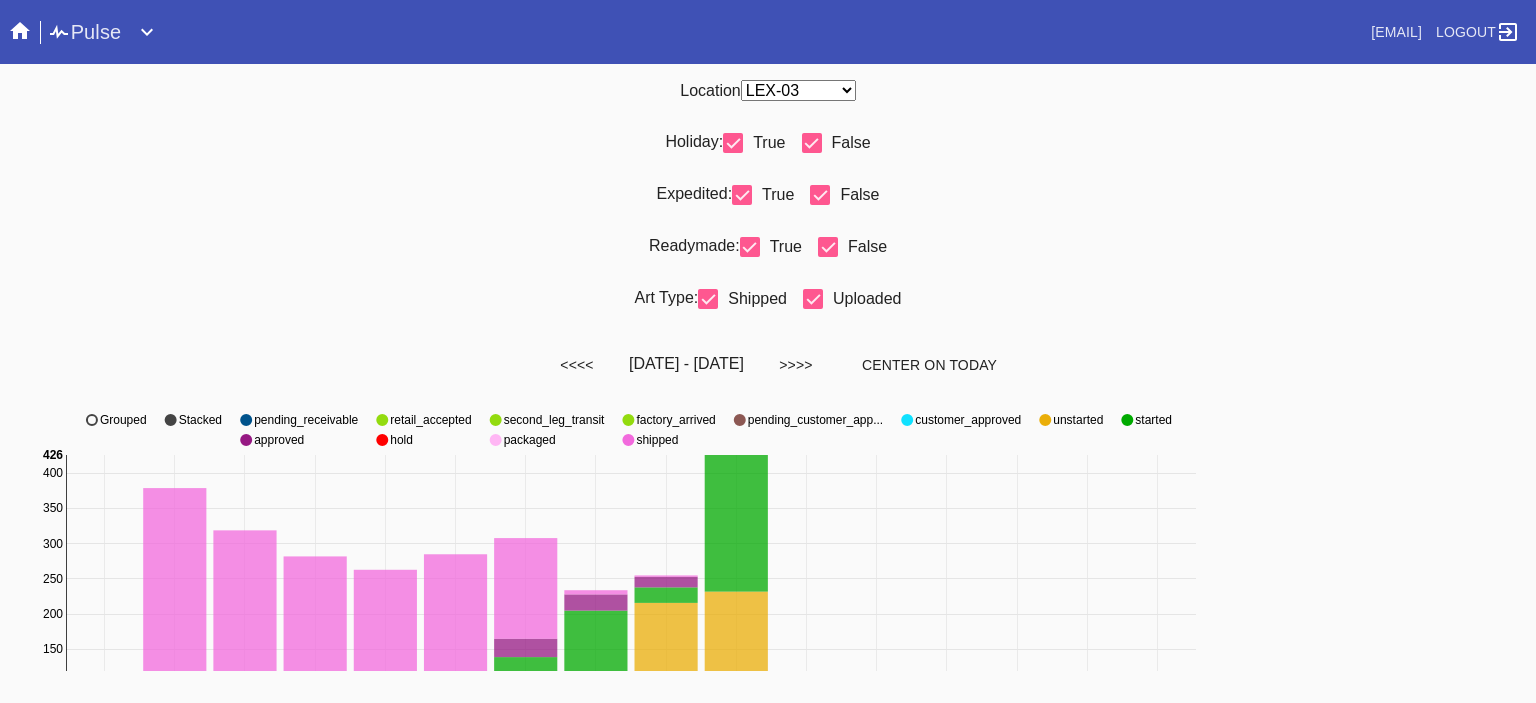click at bounding box center (820, 195) 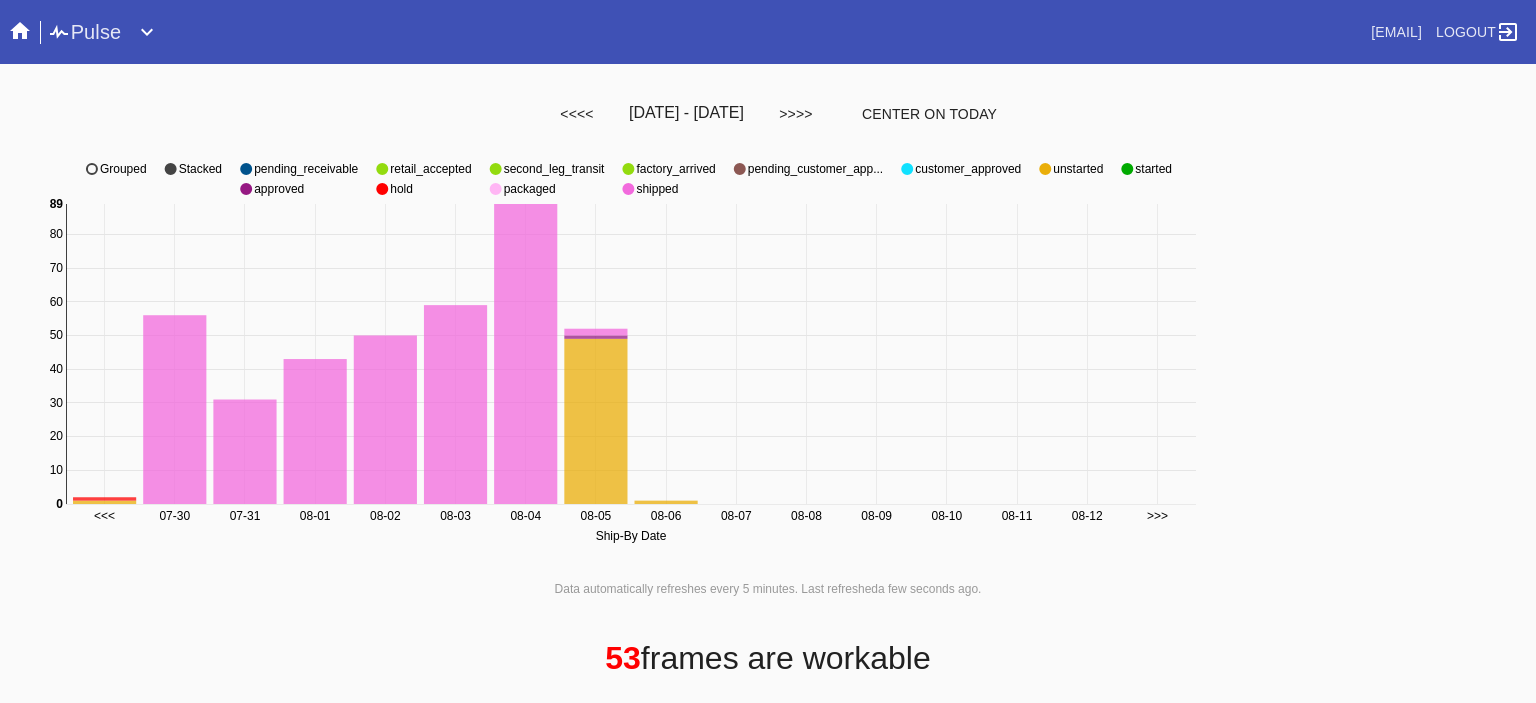 scroll, scrollTop: 0, scrollLeft: 0, axis: both 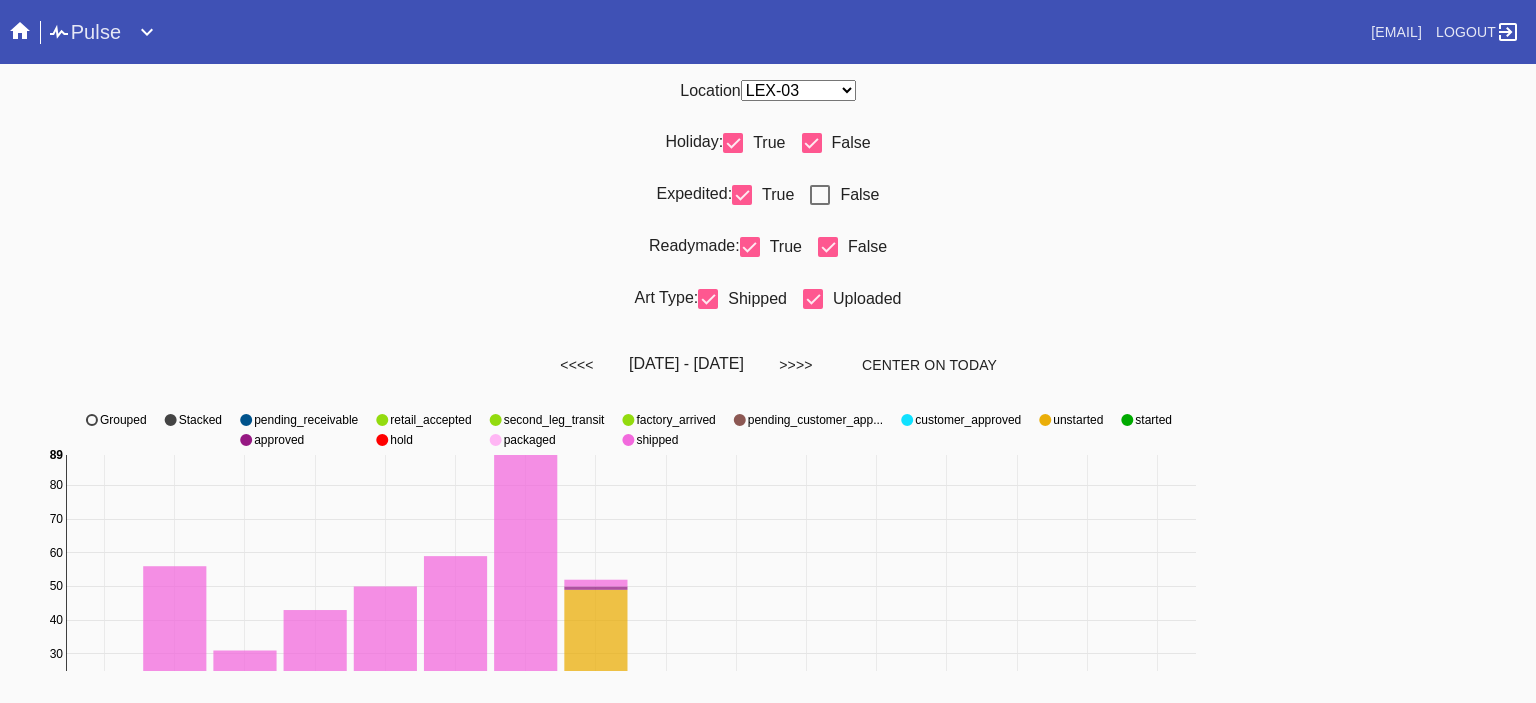 click at bounding box center [820, 195] 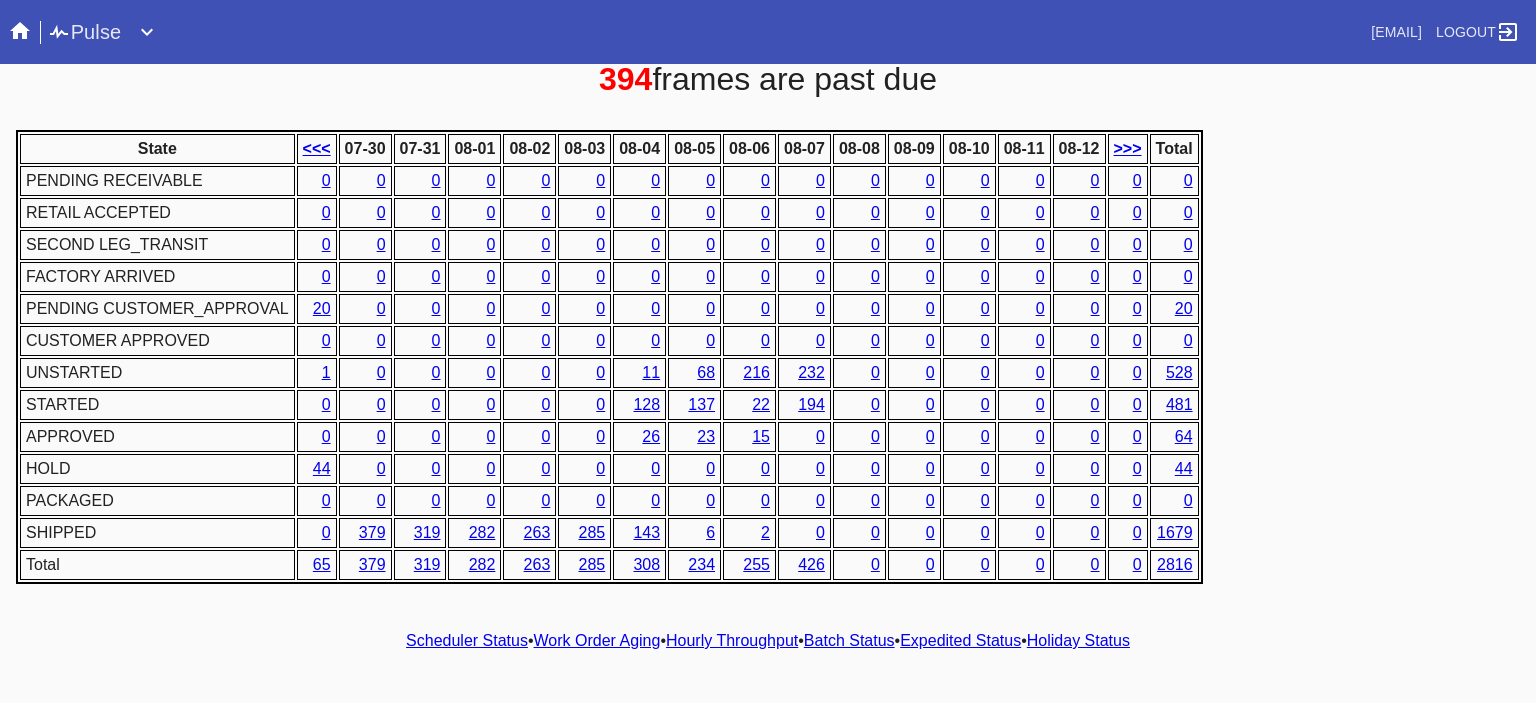 scroll, scrollTop: 0, scrollLeft: 0, axis: both 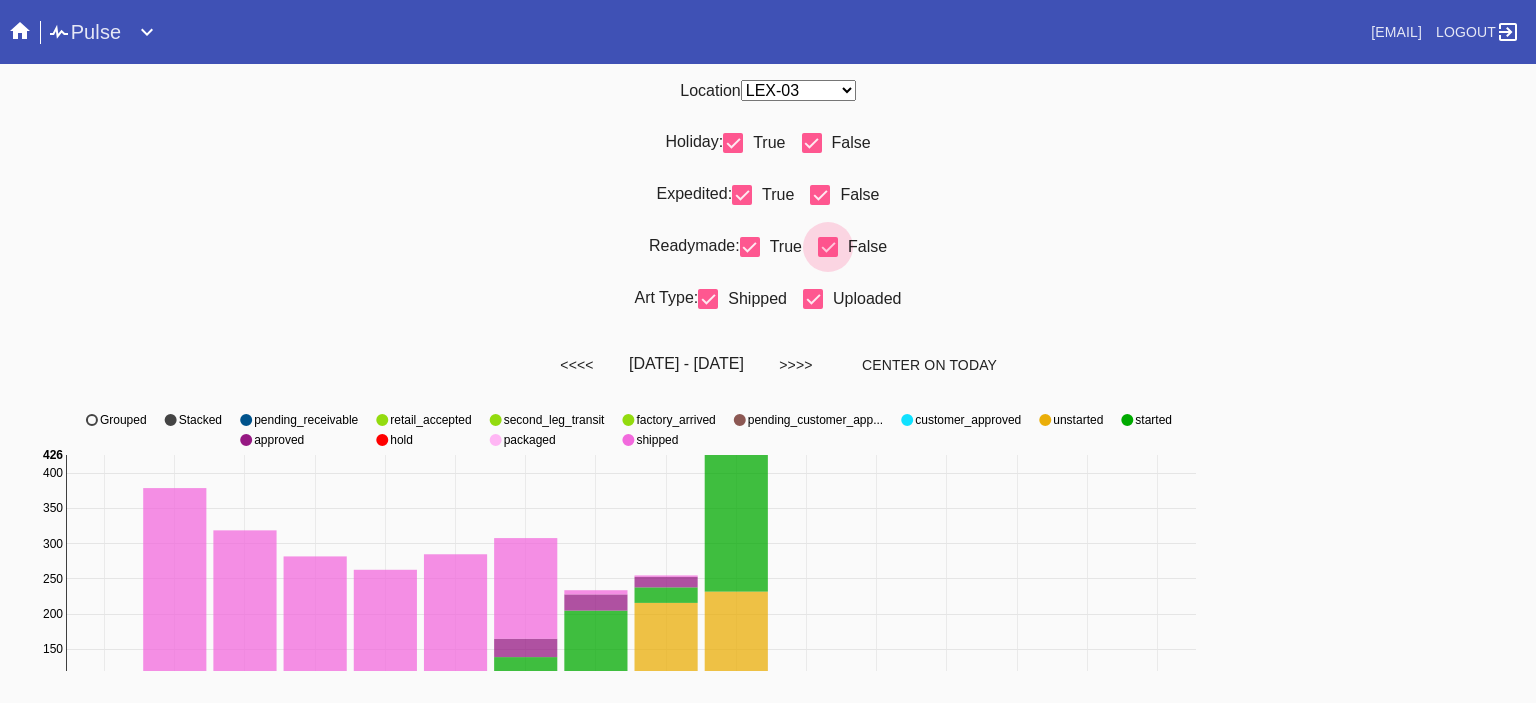 click at bounding box center (828, 247) 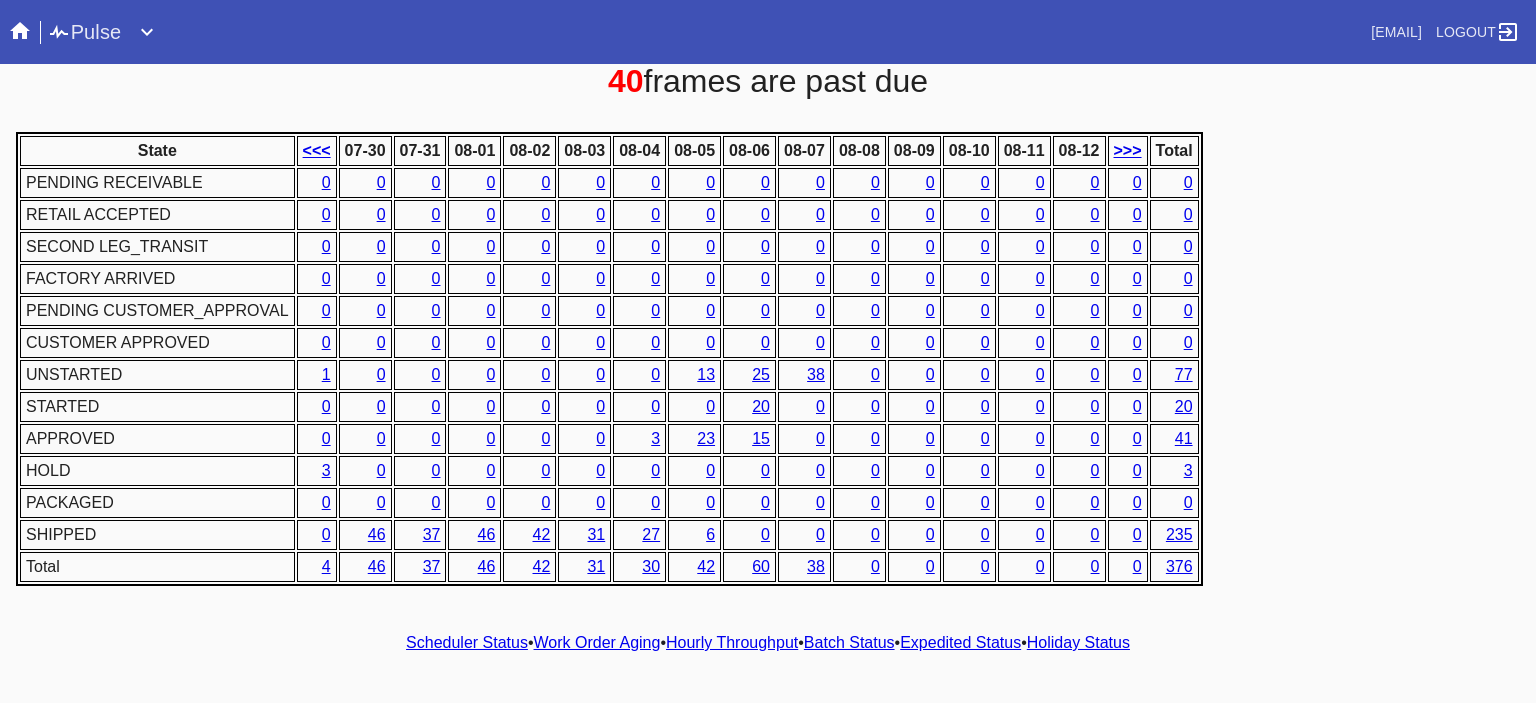 scroll, scrollTop: 936, scrollLeft: 0, axis: vertical 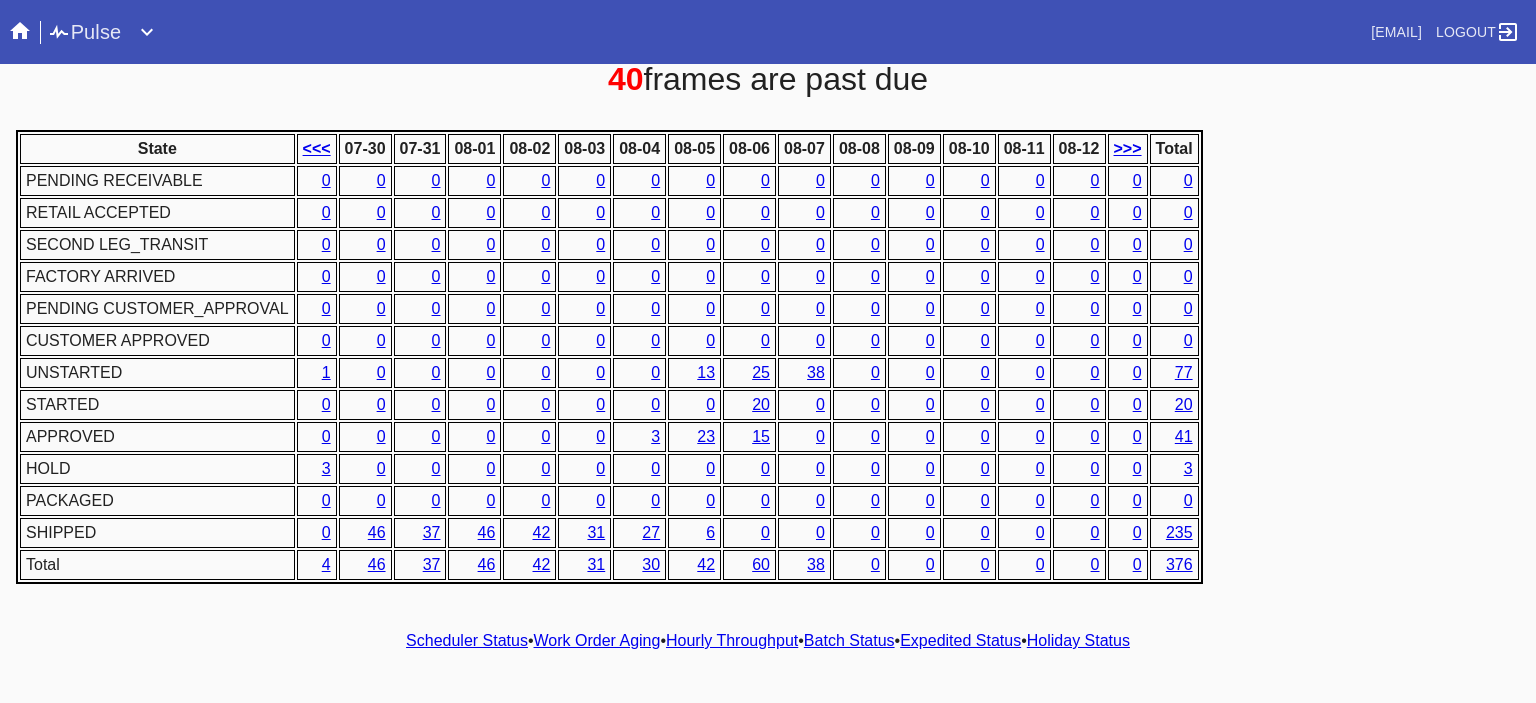 click on "State <<< 07-30 07-31 08-01 08-02 08-03 08-04 08-05 08-06 08-07 08-08 08-09 08-10 08-11 08-12 >>> Total PENDING RECEIVABLE 0 0 0 0 0 0 0 0 0 0 0 0 0 0 0 0 0 RETAIL ACCEPTED 0 0 0 0 0 0 0 0 0 0 0 0 0 0 0 0 0 SECOND LEG_TRANSIT 0 0 0 0 0 0 0 0 0 0 0 0 0 0 0 0 0 FACTORY ARRIVED 0 0 0 0 0 0 0 0 0 0 0 0 0 0 0 0 0 PENDING CUSTOMER_APPROVAL 0 0 0 0 0 0 0 0 0 0 0 0 0 0 0 0 0 CUSTOMER APPROVED 0 0 0 0 0 0 0 0 0 0 0 0 0 0 0 0 0 UNSTARTED 1 0 0 0 0 0 0 13 25 38 0 0 0 0 0 0 77 STARTED 0 0 0 0 0 0 0 0 20 0 0 0 0 0 0 0 20 APPROVED 0 0 0 0 0 0 3 23 15 0 0 0 0 0 0 0 41 HOLD 3 0 0 0 0 0 0 0 0 0 0 0 0 0 0 0 3 PACKAGED 0 0 0 0 0 0 0 0 0 0 0 0 0 0 0 0 0 SHIPPED 0 46 37 46 42 31 27 6 0 0 0 0 0 0 0 0 235 Total 4 46 37 46 42 31 30 42 60 38 0 0 0 0 0 0 376" at bounding box center (768, 357) 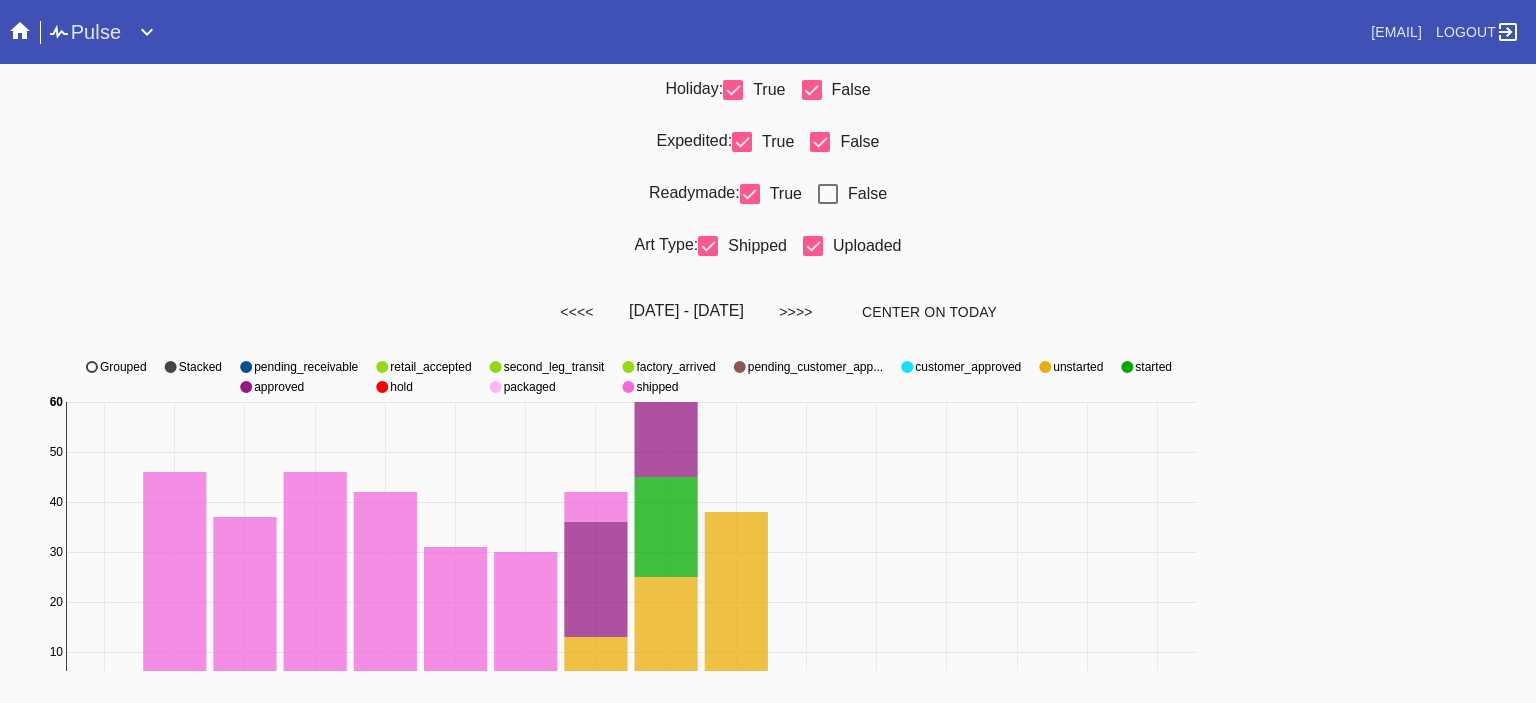scroll, scrollTop: 0, scrollLeft: 0, axis: both 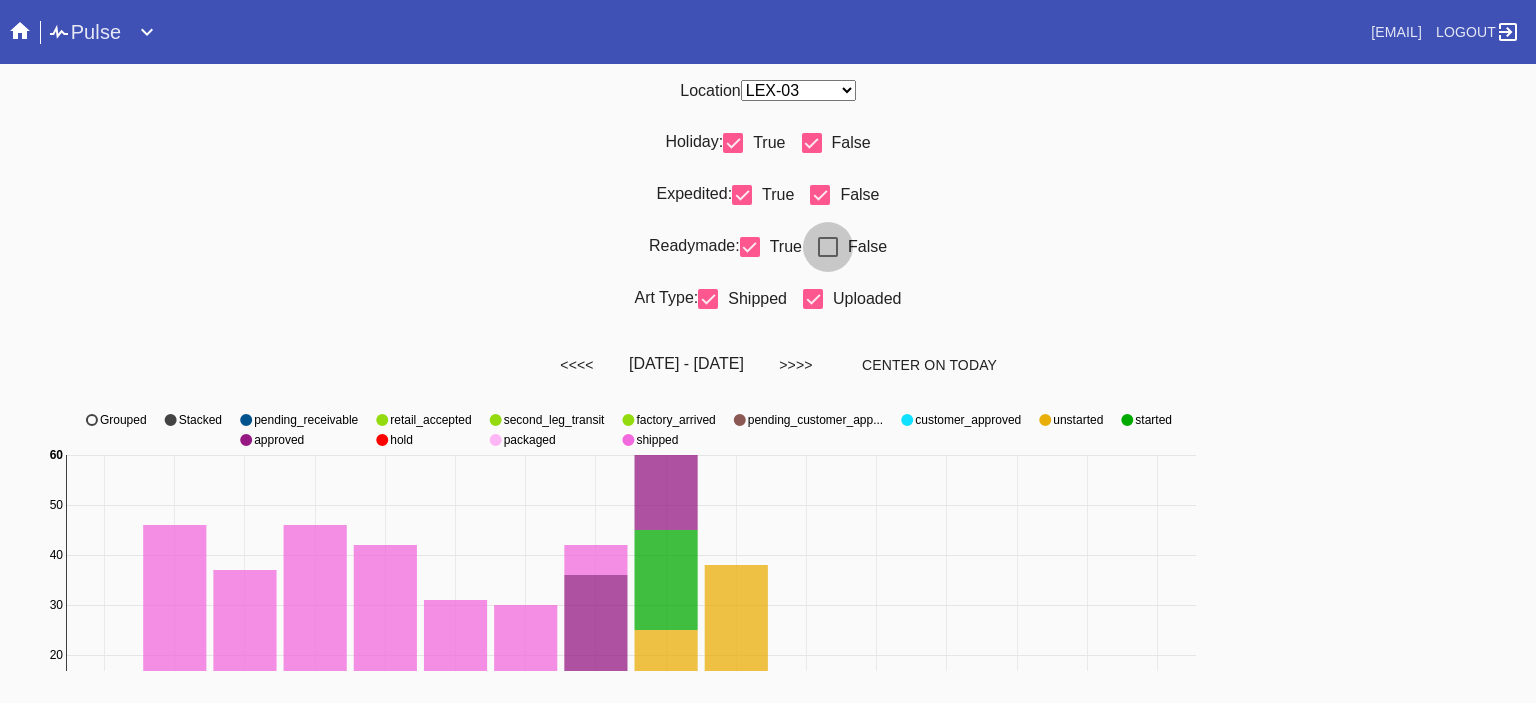 click at bounding box center (828, 247) 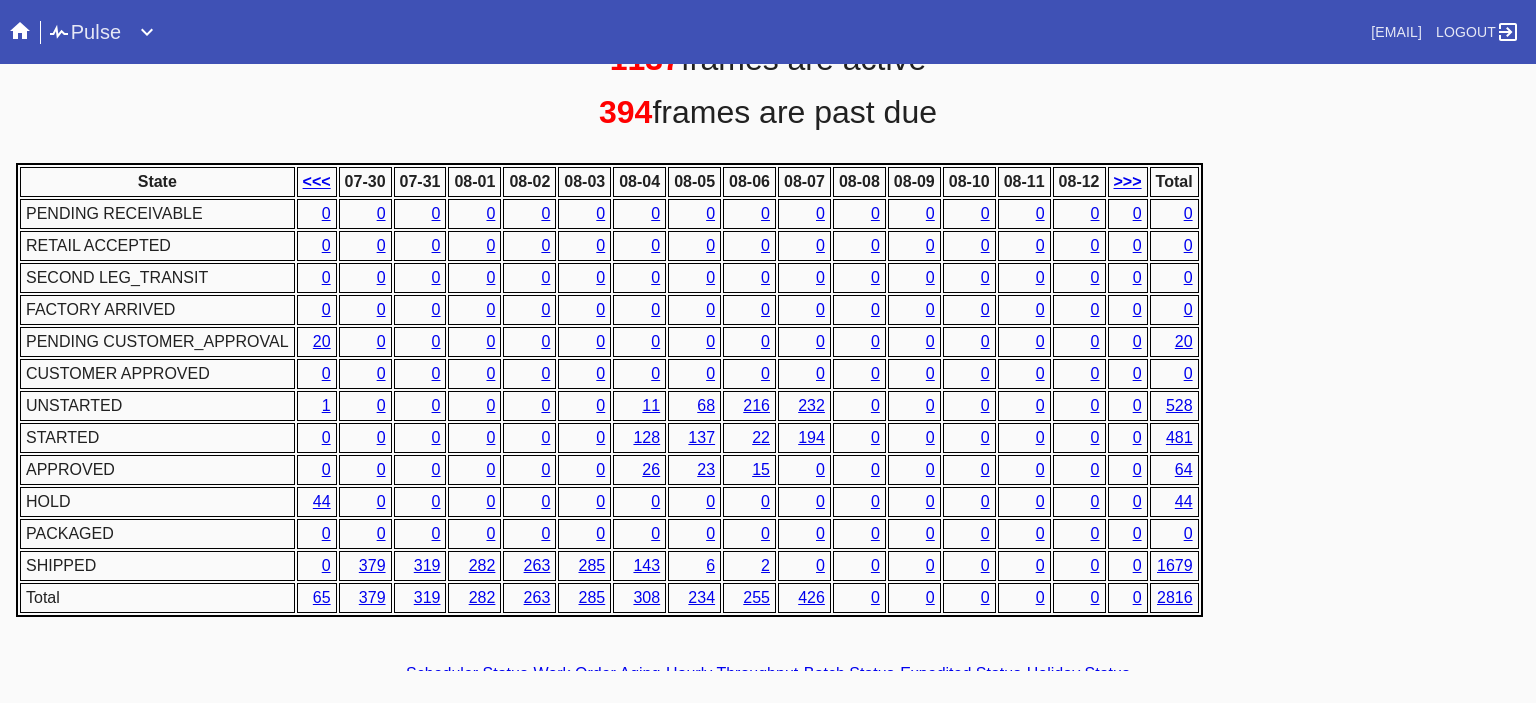 scroll, scrollTop: 936, scrollLeft: 0, axis: vertical 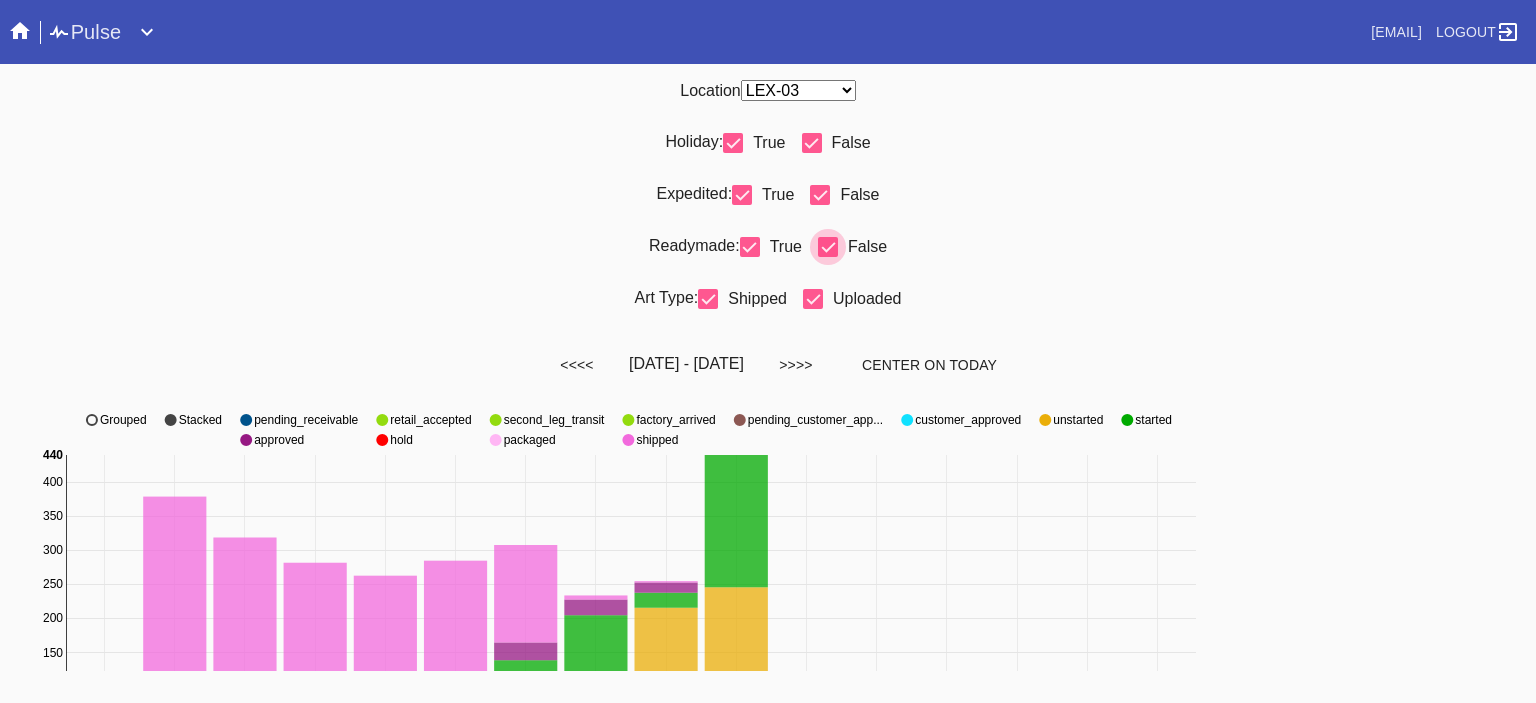 click at bounding box center [828, 247] 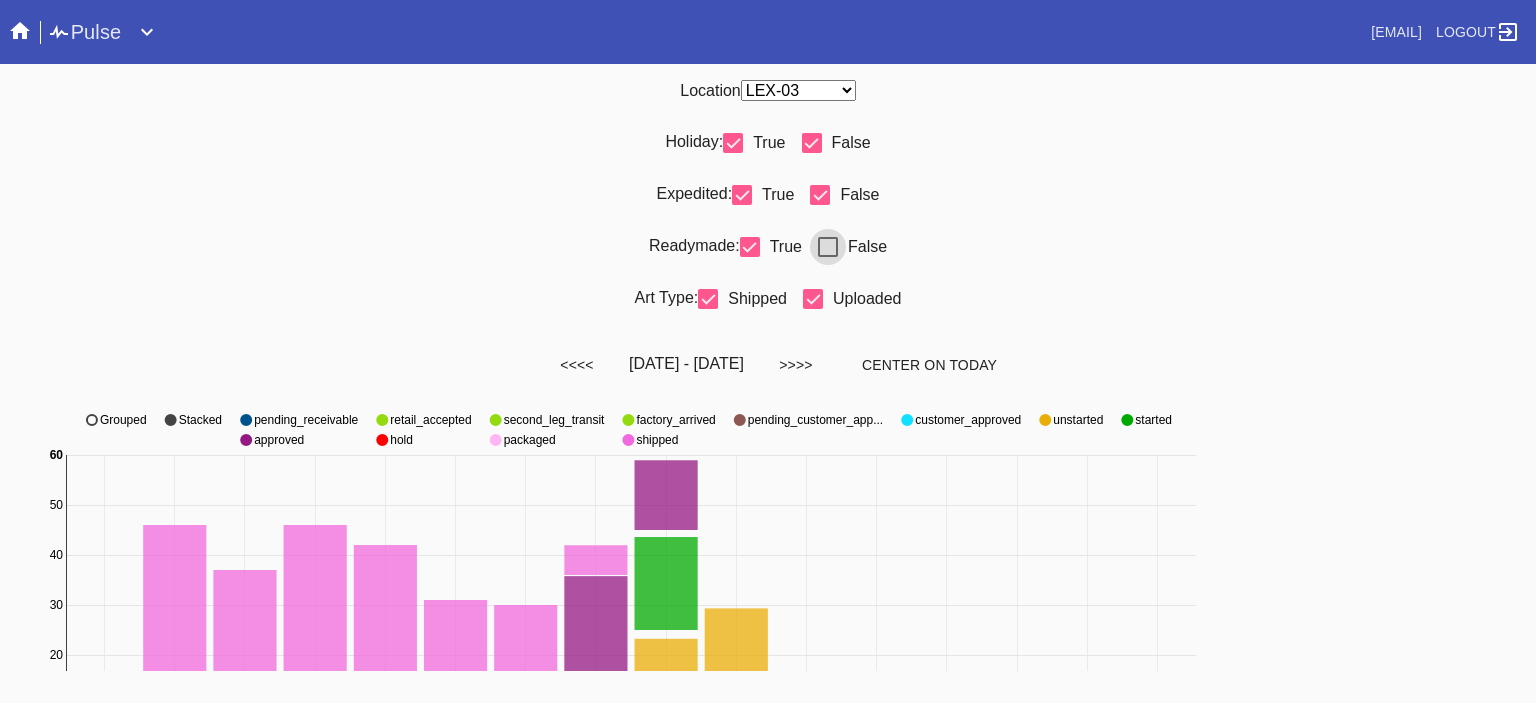 click at bounding box center (820, 195) 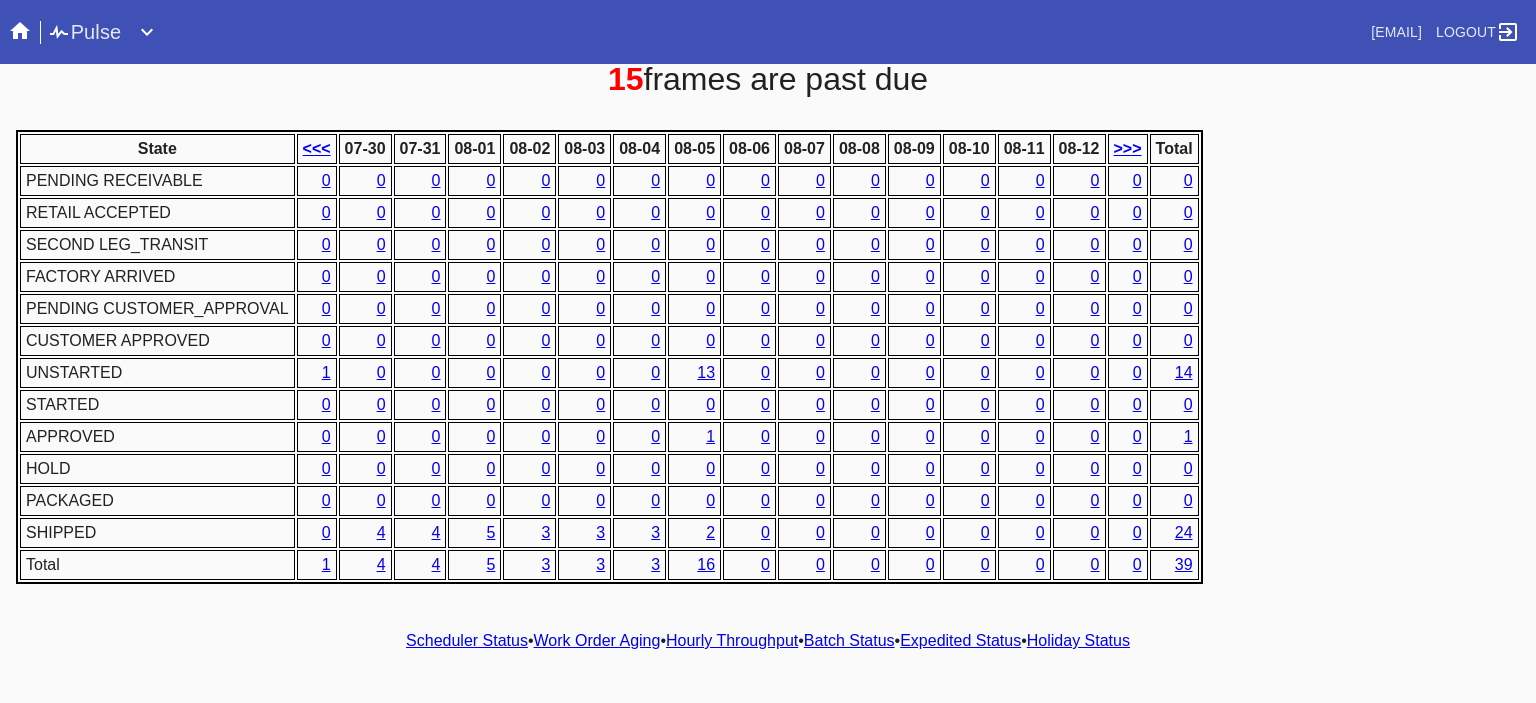 scroll, scrollTop: 0, scrollLeft: 0, axis: both 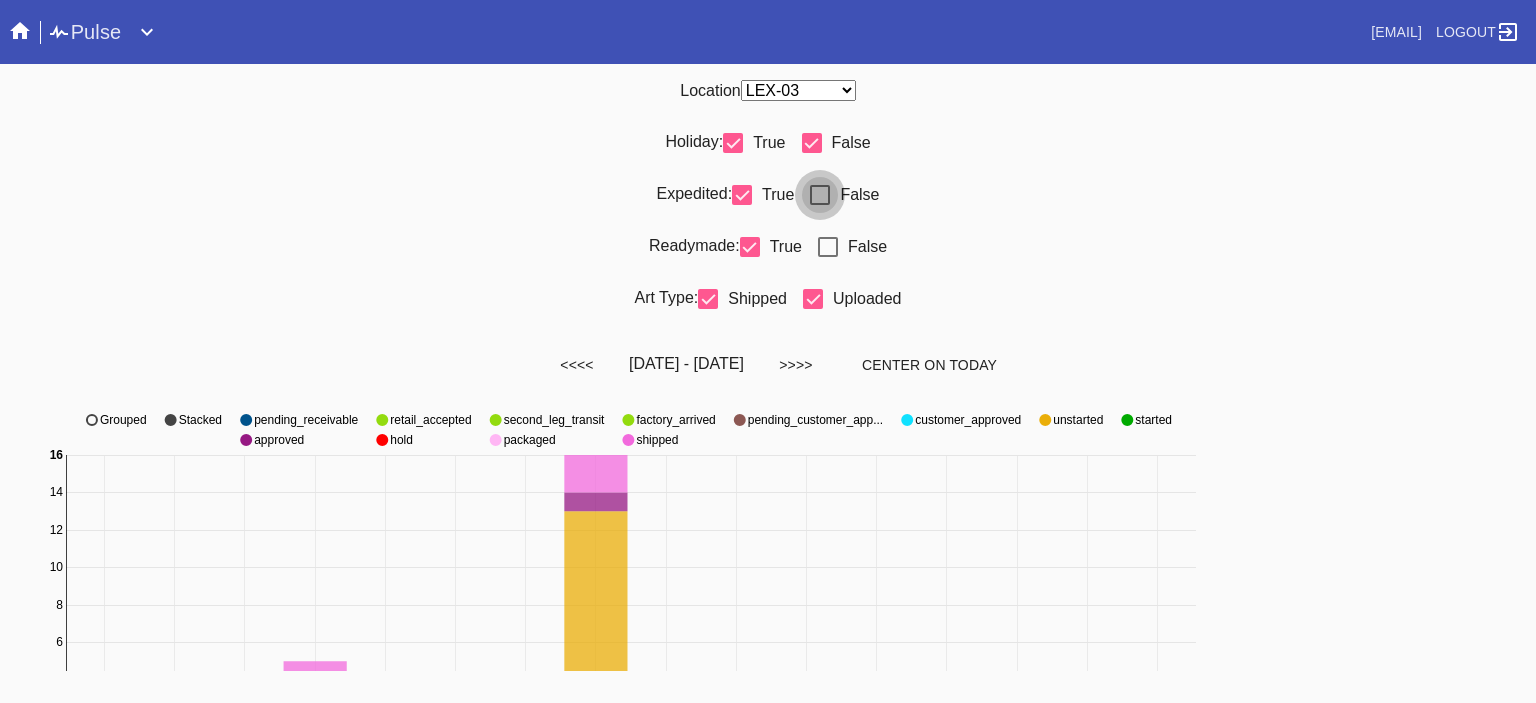 click at bounding box center [820, 195] 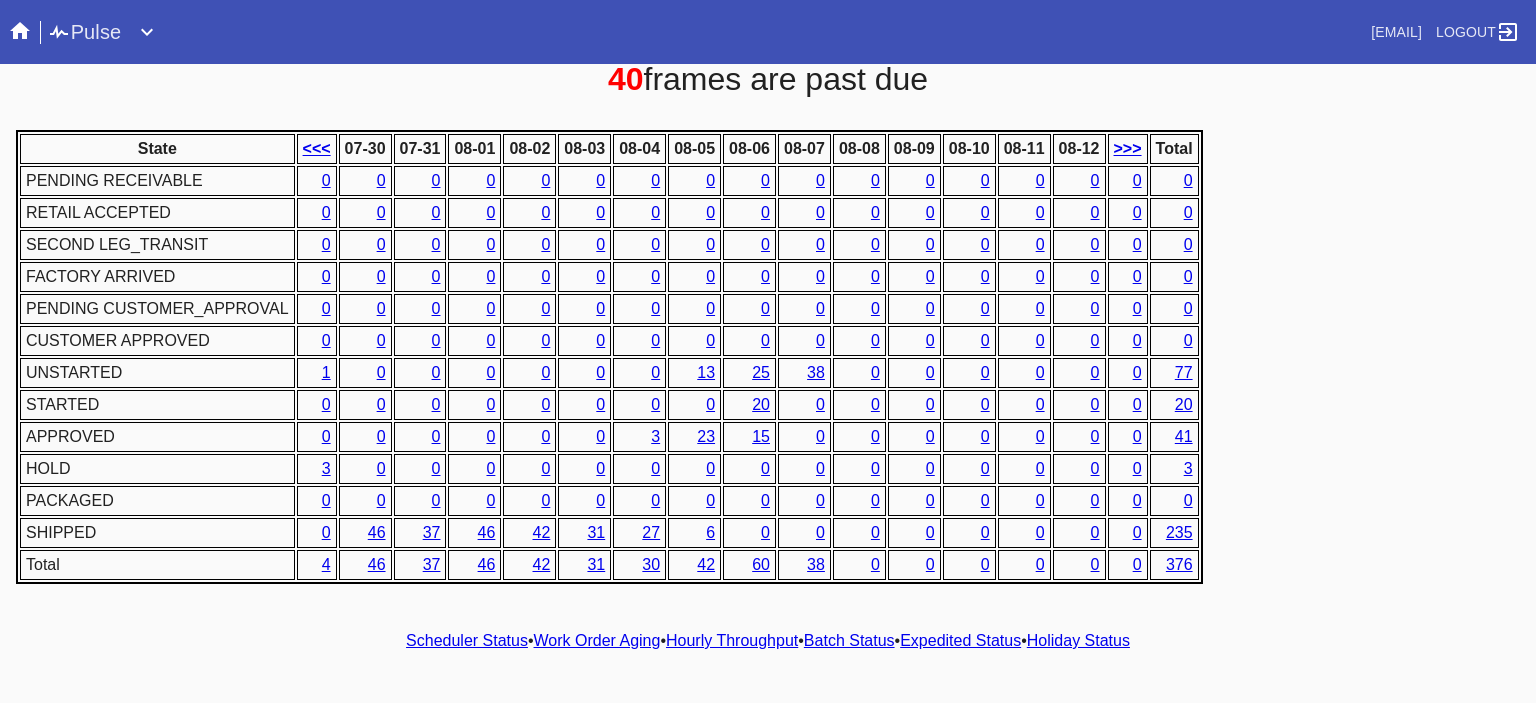 scroll, scrollTop: 0, scrollLeft: 0, axis: both 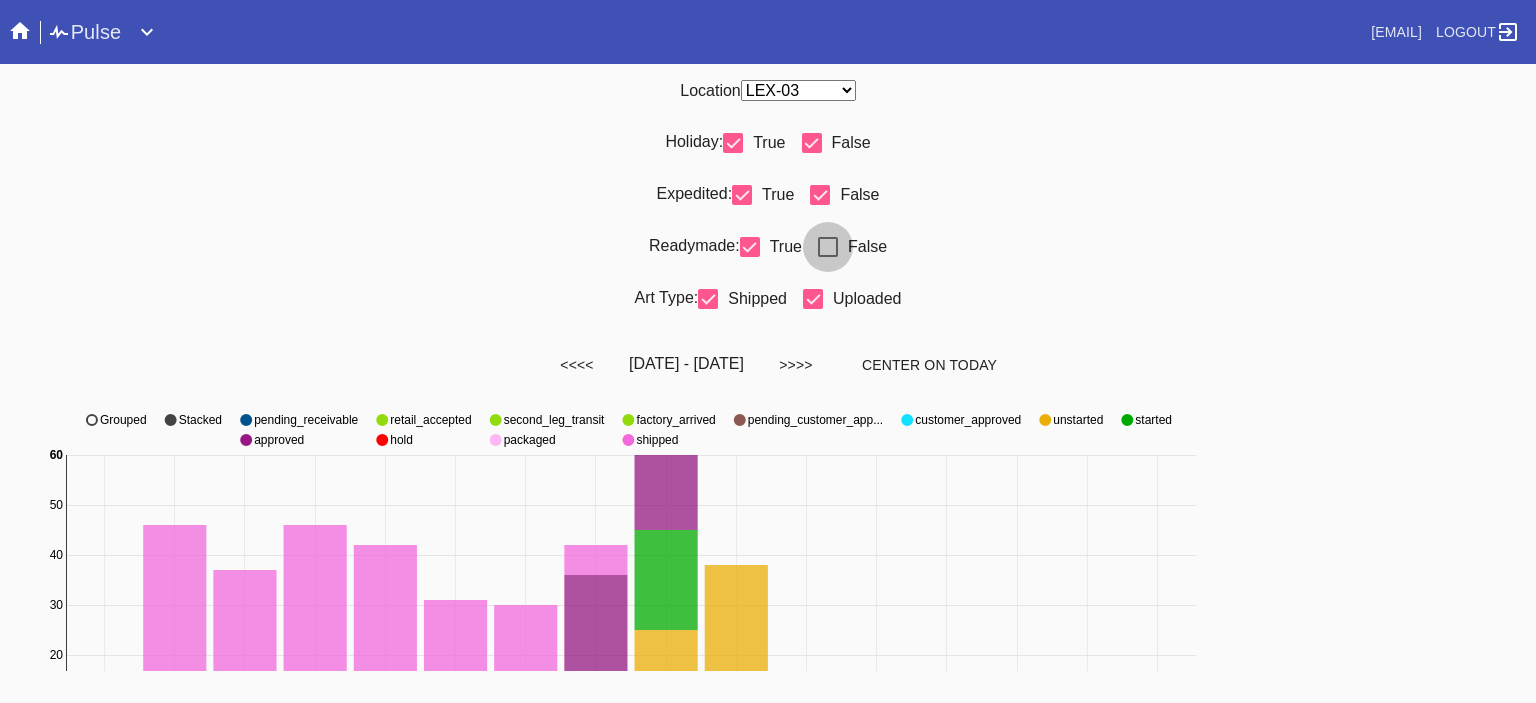 click at bounding box center [828, 247] 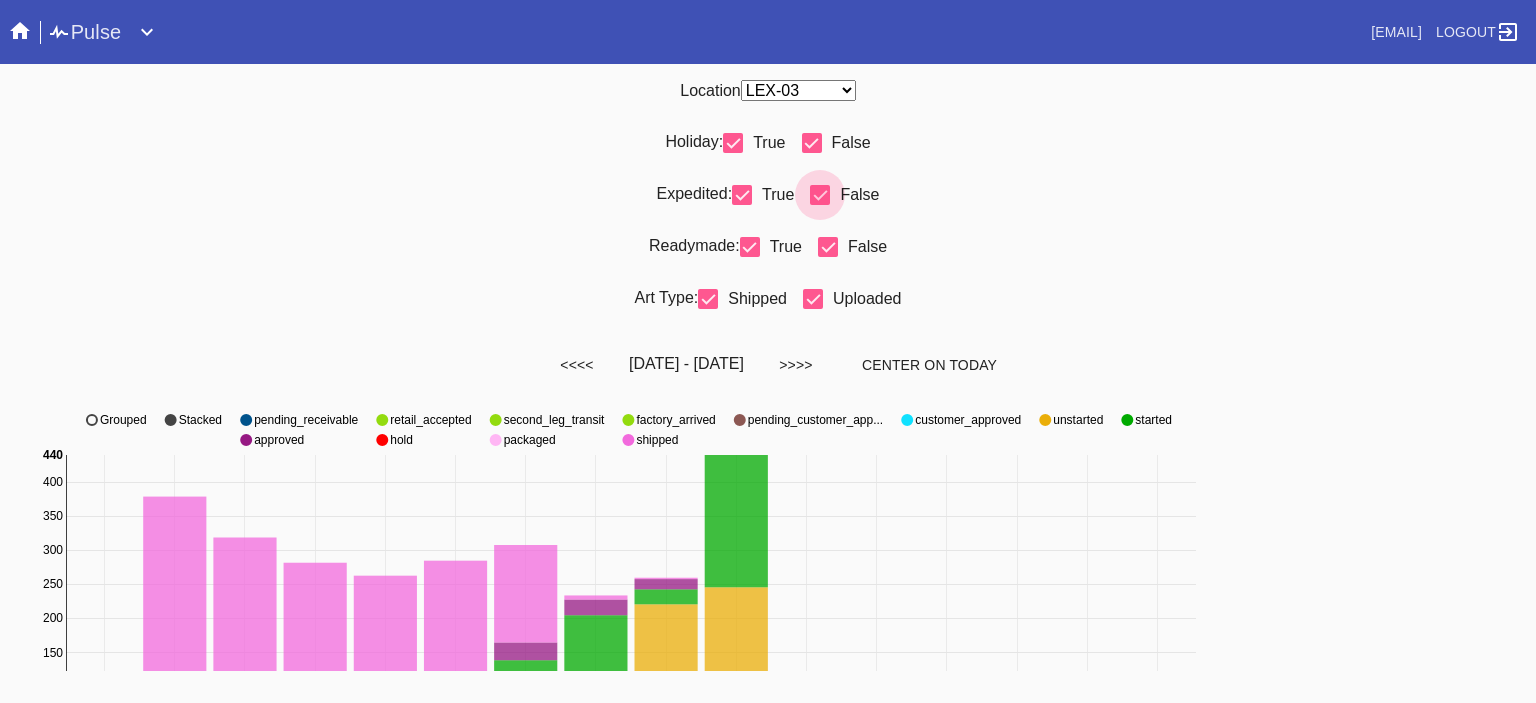 click at bounding box center [820, 195] 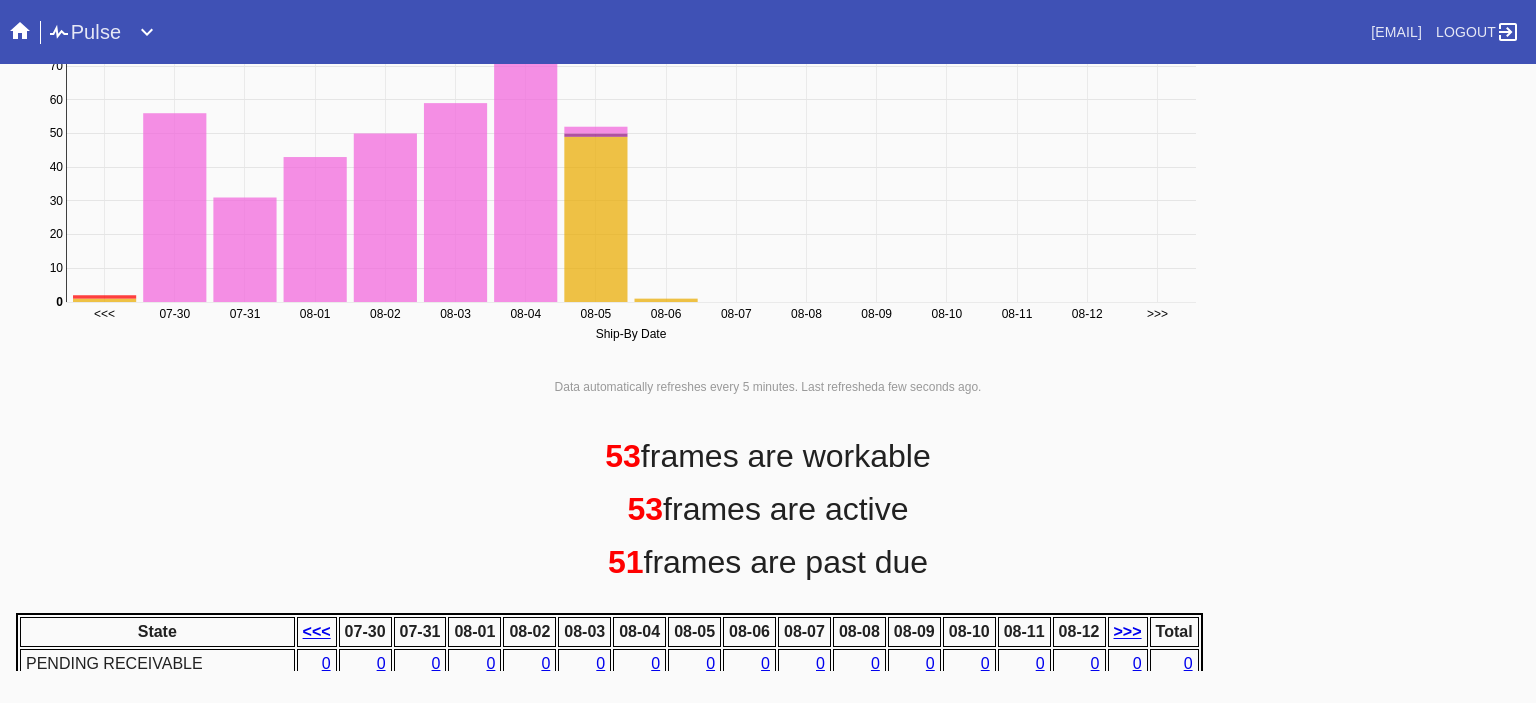 scroll, scrollTop: 0, scrollLeft: 0, axis: both 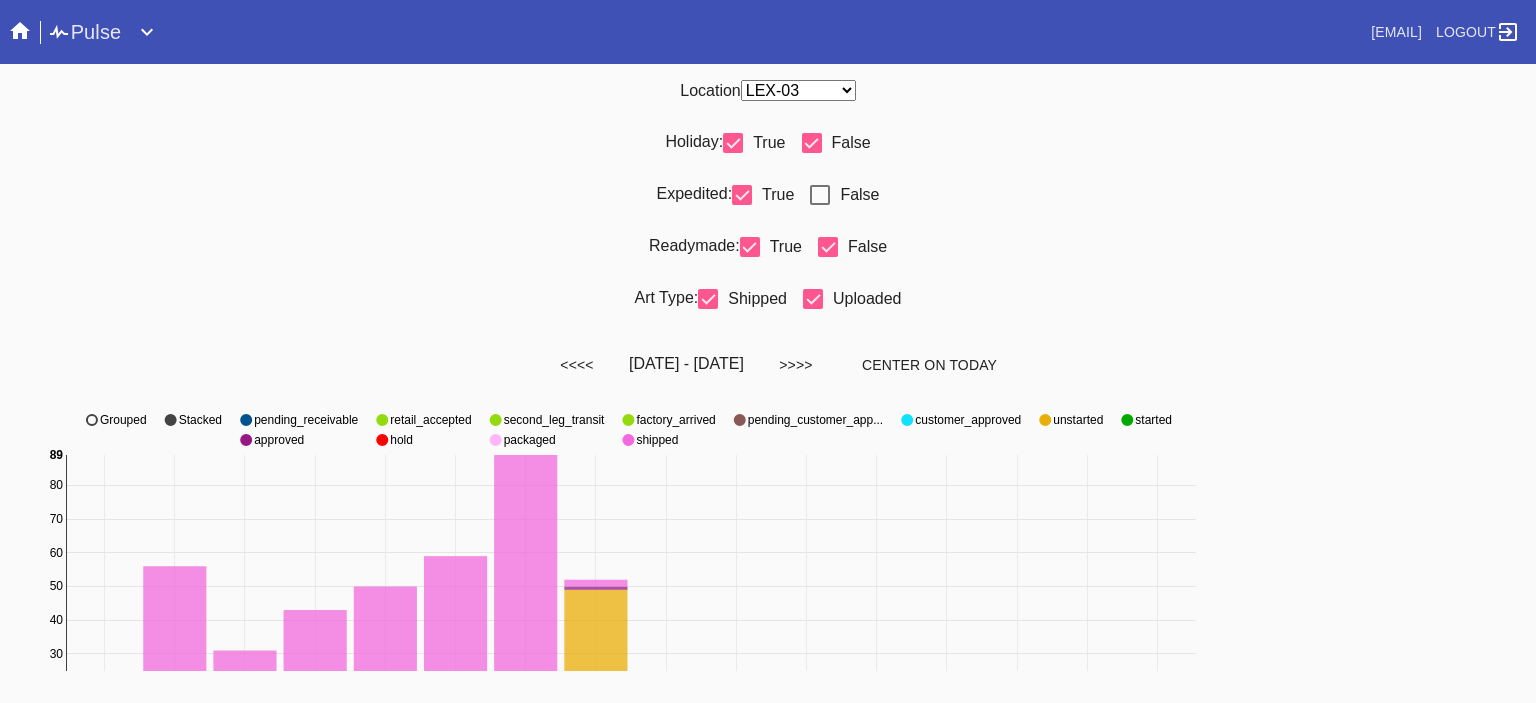 click at bounding box center (820, 195) 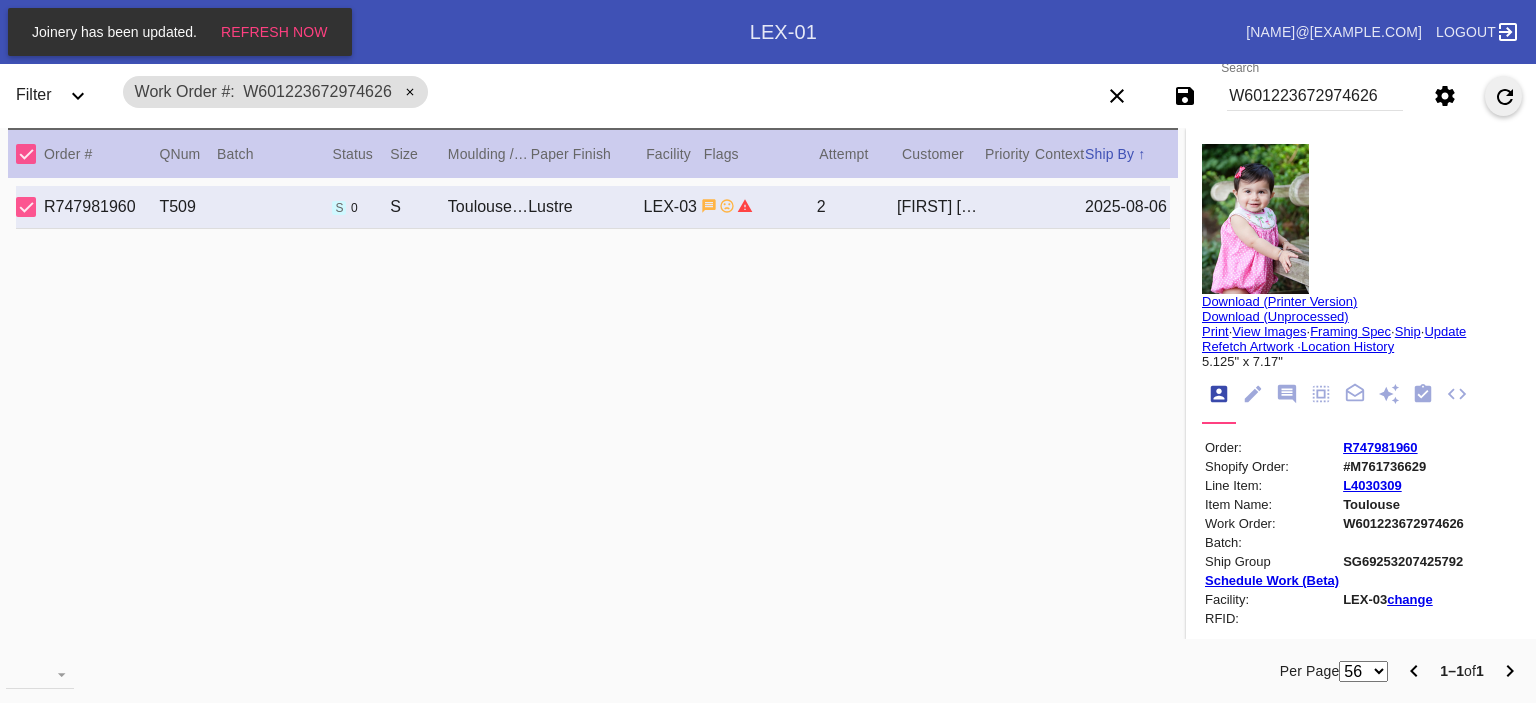 scroll, scrollTop: 0, scrollLeft: 0, axis: both 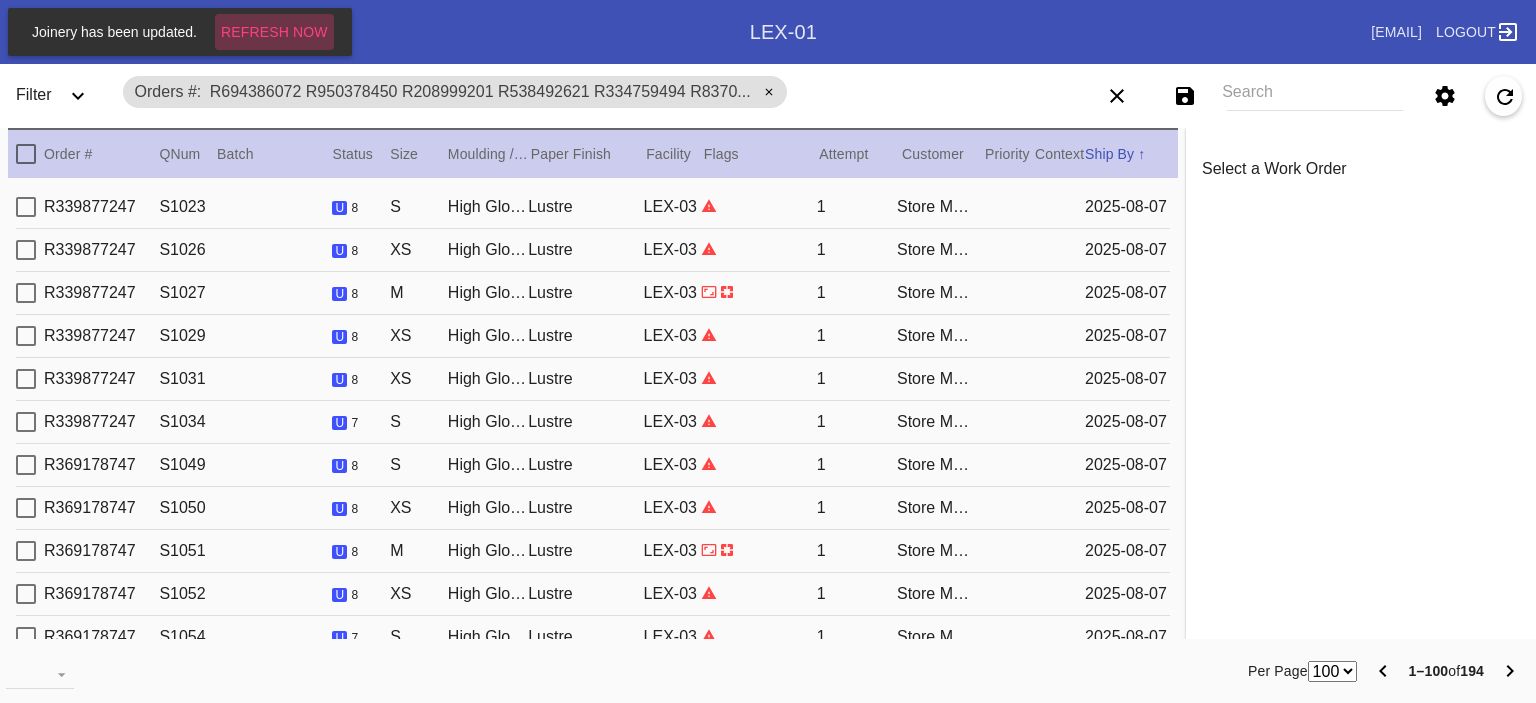 click on "Refresh Now" at bounding box center [274, 32] 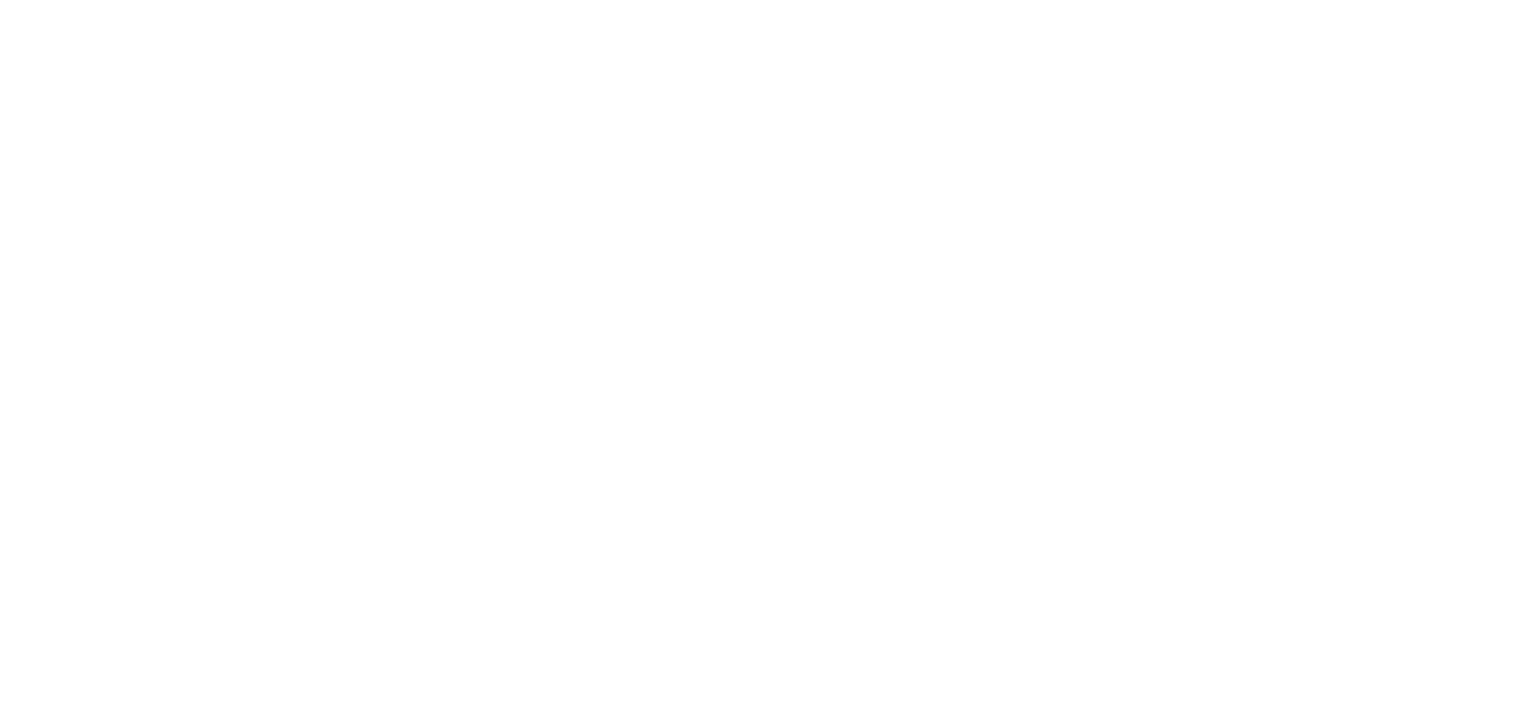 scroll, scrollTop: 0, scrollLeft: 0, axis: both 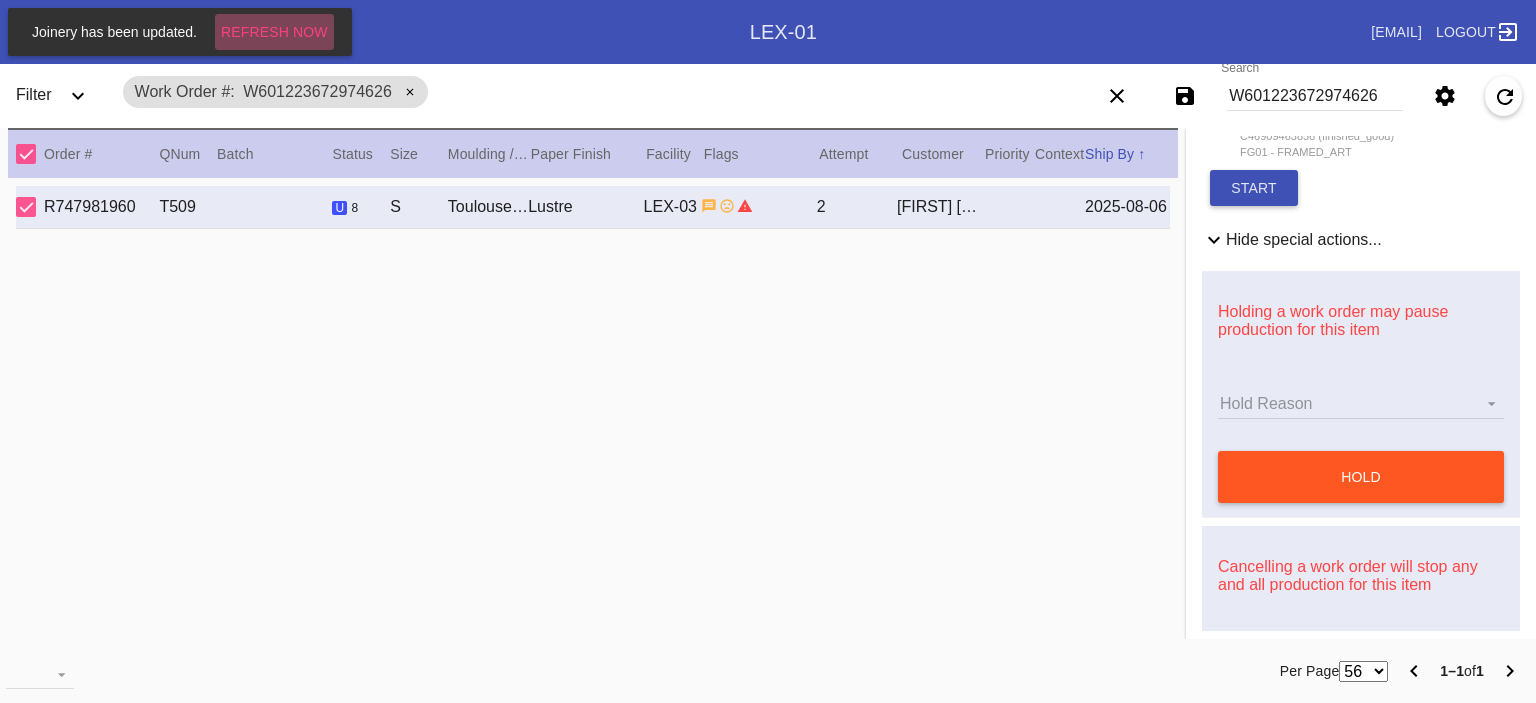 click on "Refresh Now" at bounding box center (274, 32) 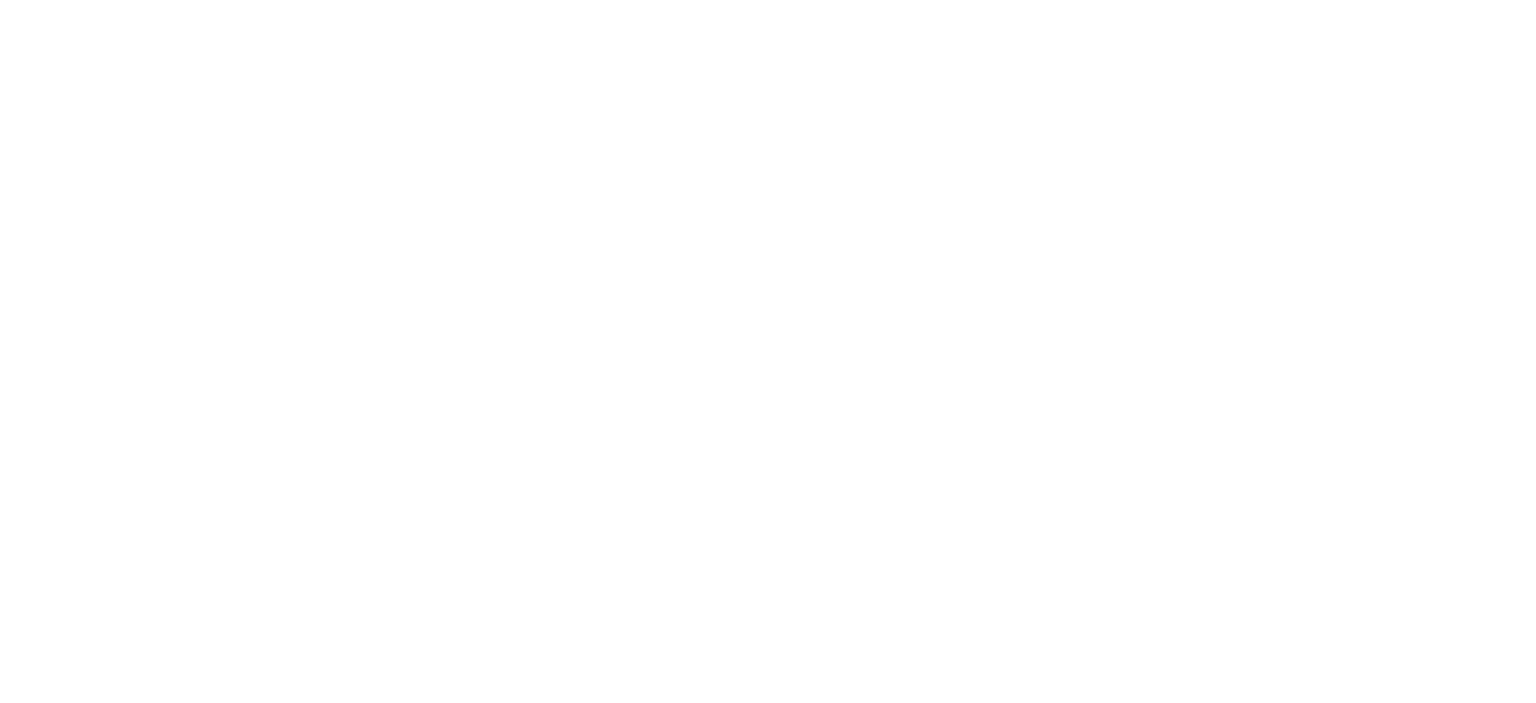 scroll, scrollTop: 0, scrollLeft: 0, axis: both 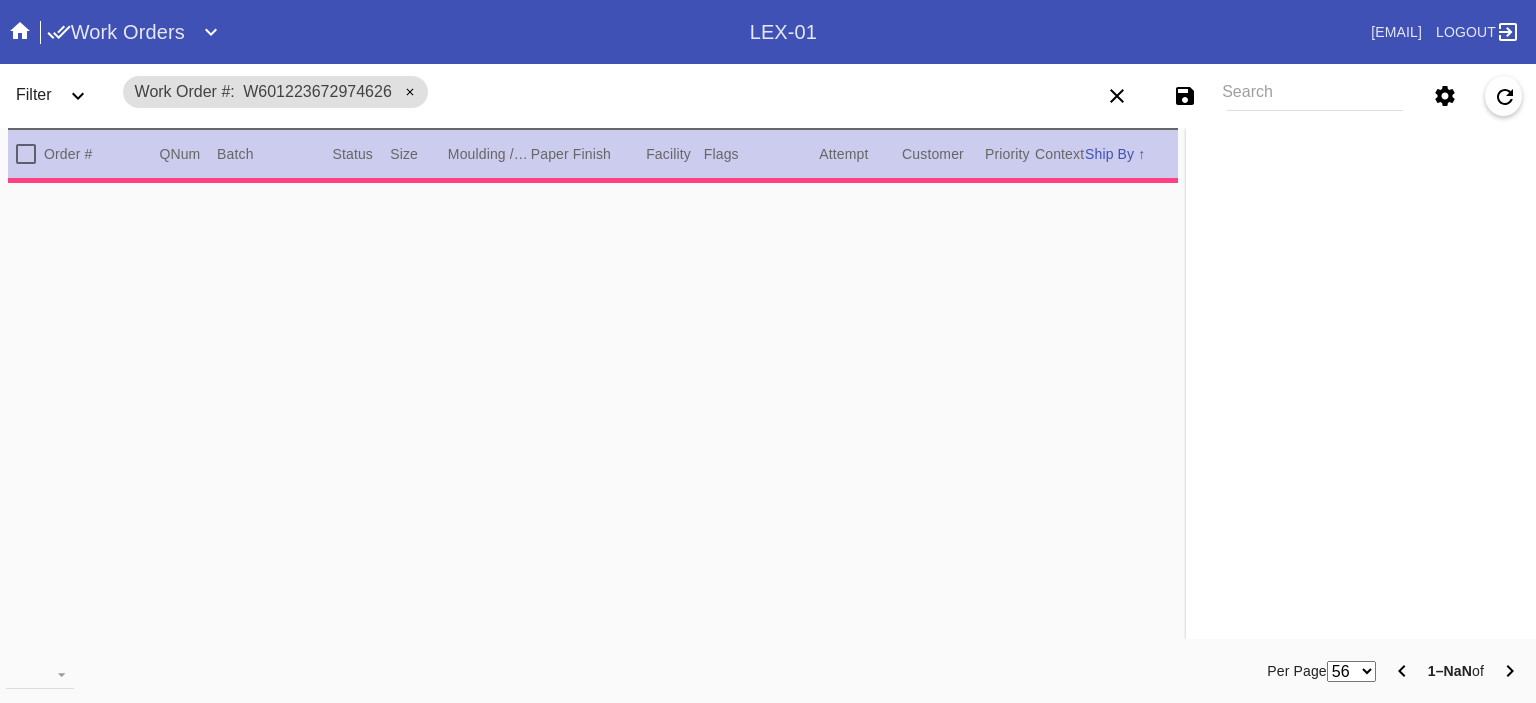 type on "Should have a sawtooth so it can be hung properly for the gallery wall. KBeseler 8/4/25***" 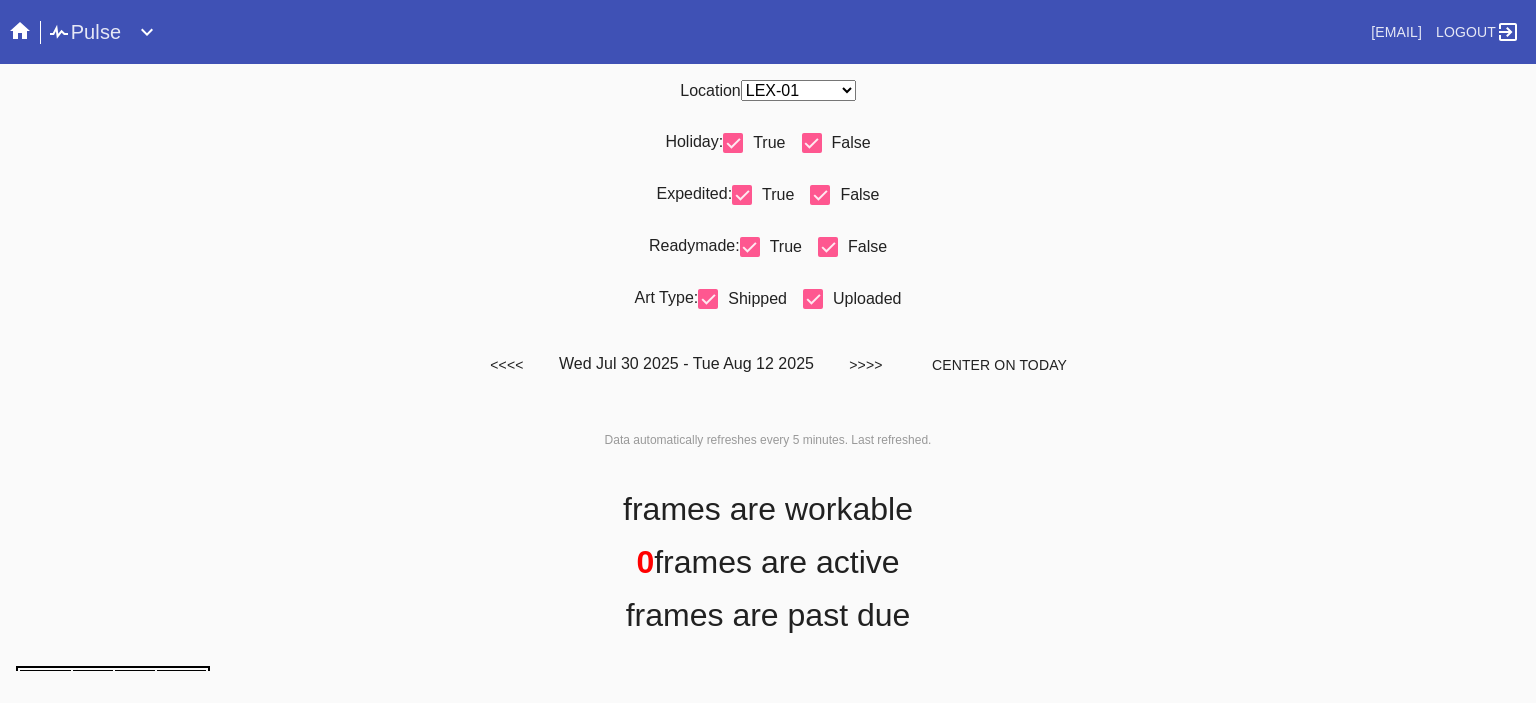 scroll, scrollTop: 0, scrollLeft: 0, axis: both 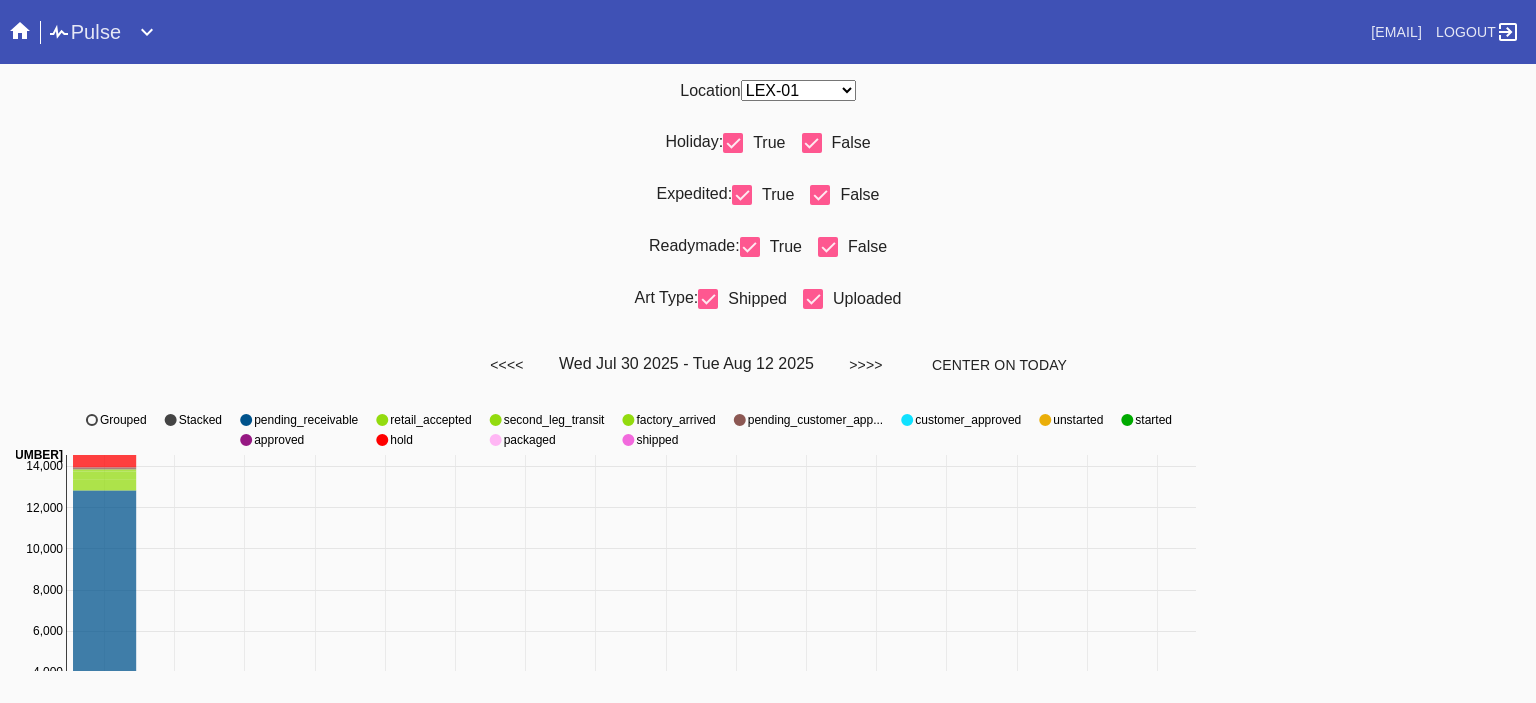 click on "Any Location DCA-05 ELP-01 LAS-01 LEX-01 LEX-03" at bounding box center (798, 90) 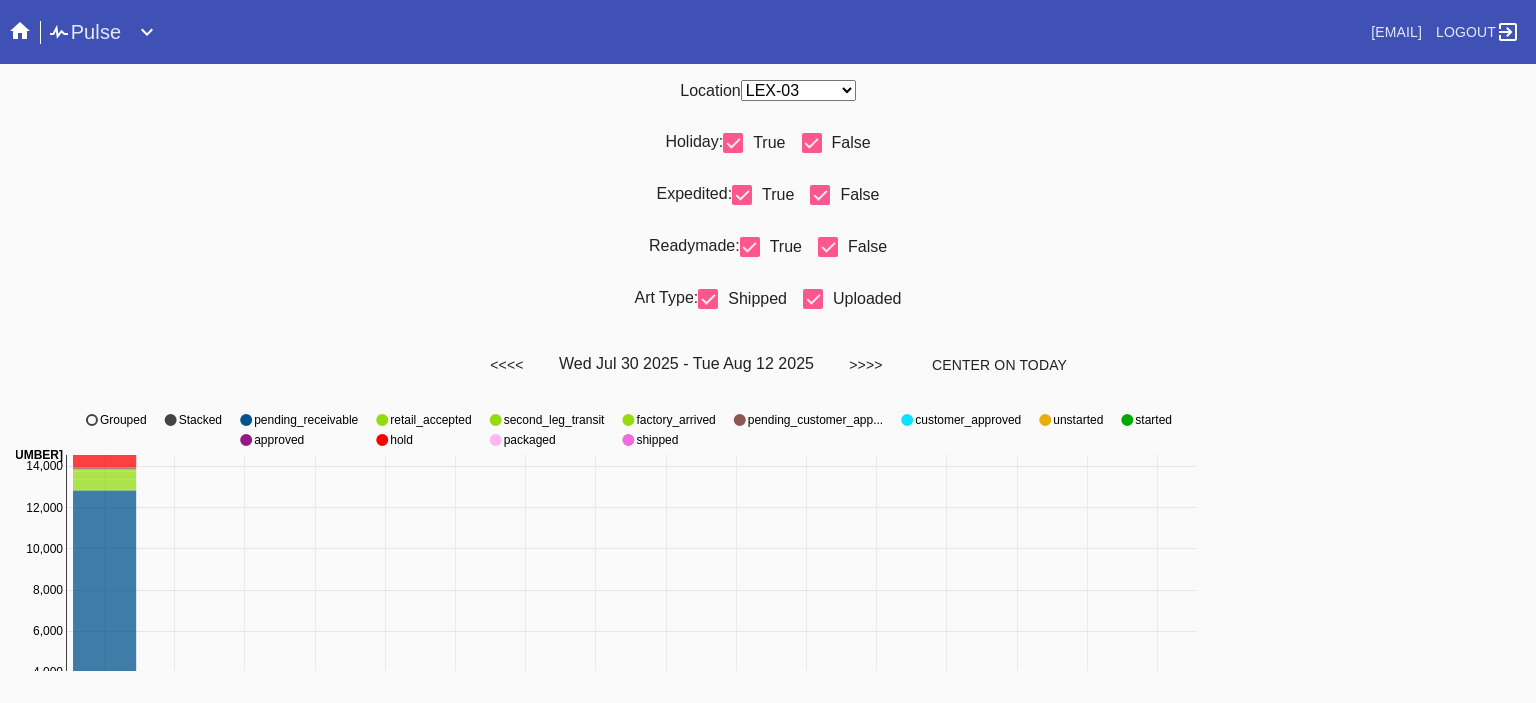 click on "Any Location DCA-05 ELP-01 LAS-01 LEX-01 LEX-03" at bounding box center (798, 90) 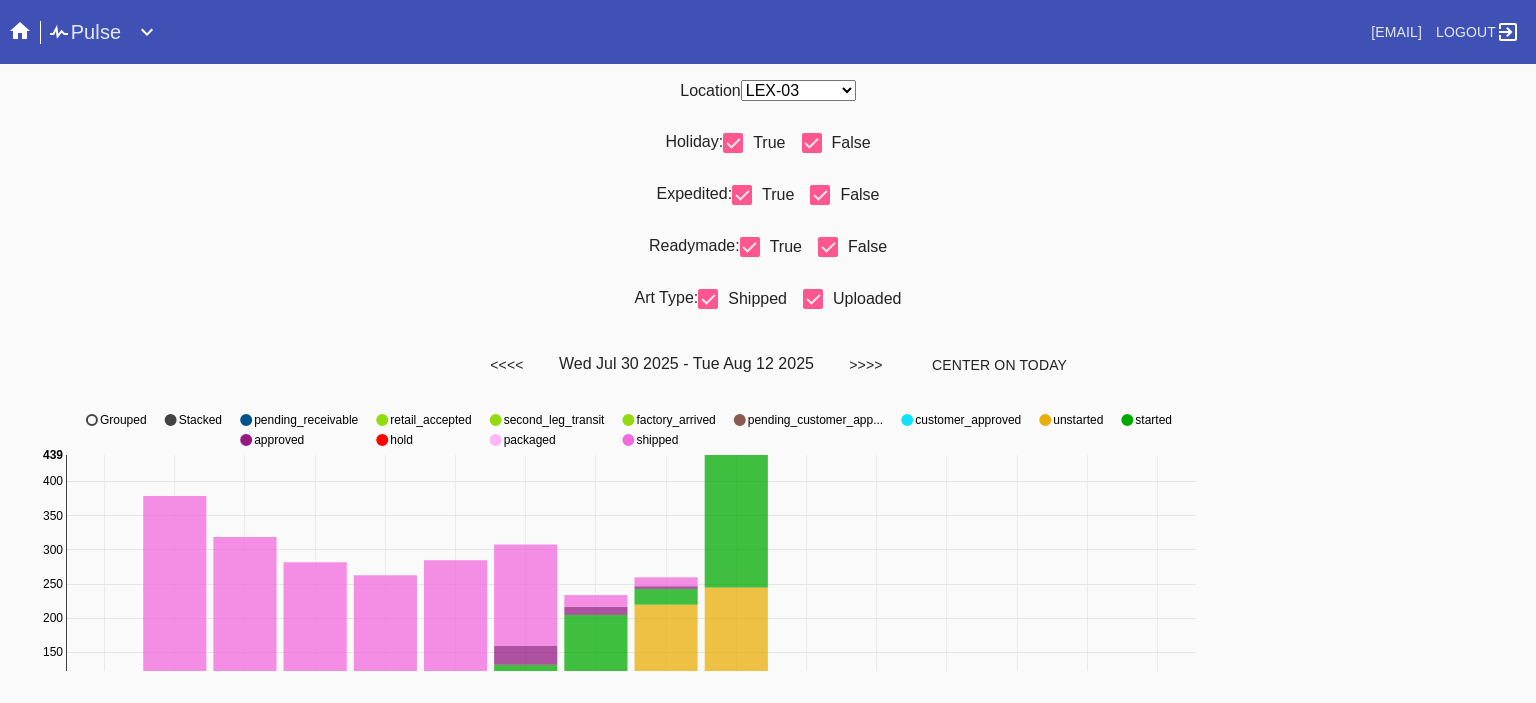 scroll, scrollTop: 936, scrollLeft: 0, axis: vertical 